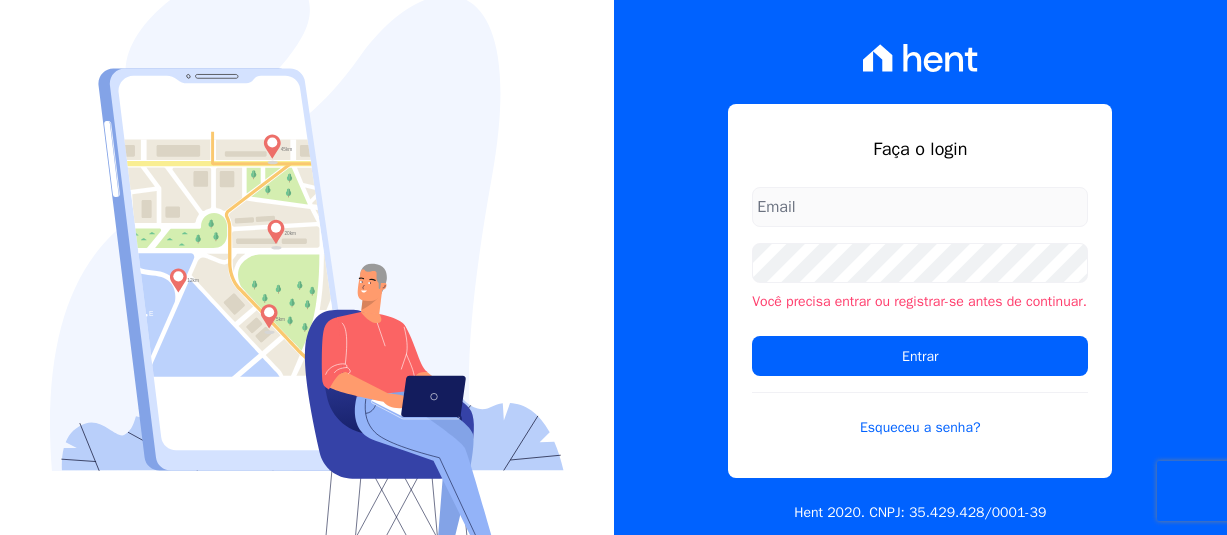 scroll, scrollTop: 0, scrollLeft: 0, axis: both 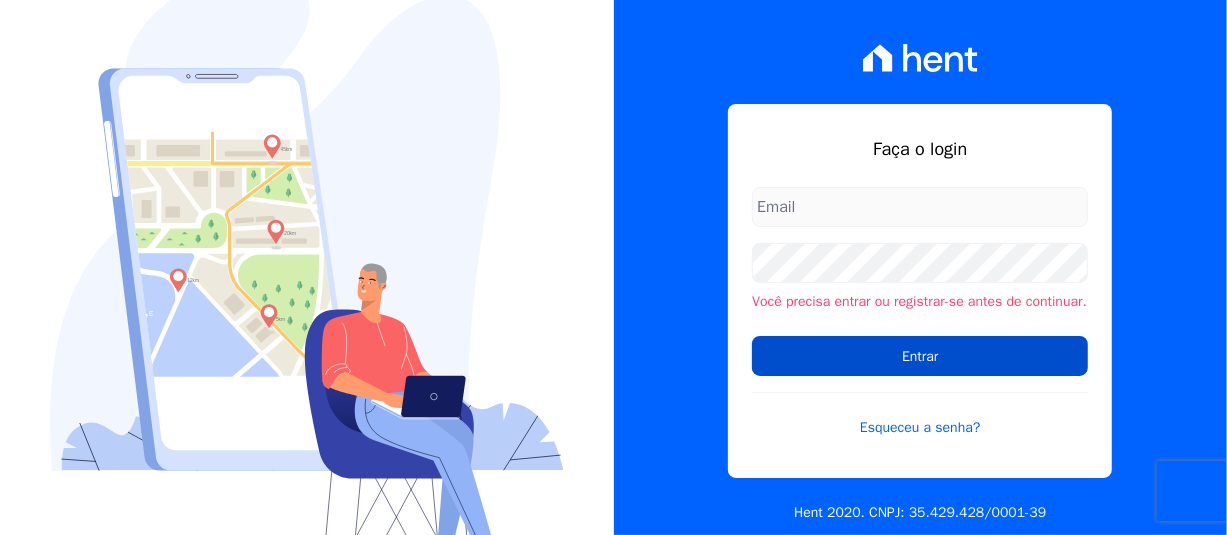 type on "[PERSON_NAME][EMAIL_ADDRESS][PERSON_NAME][DOMAIN_NAME]" 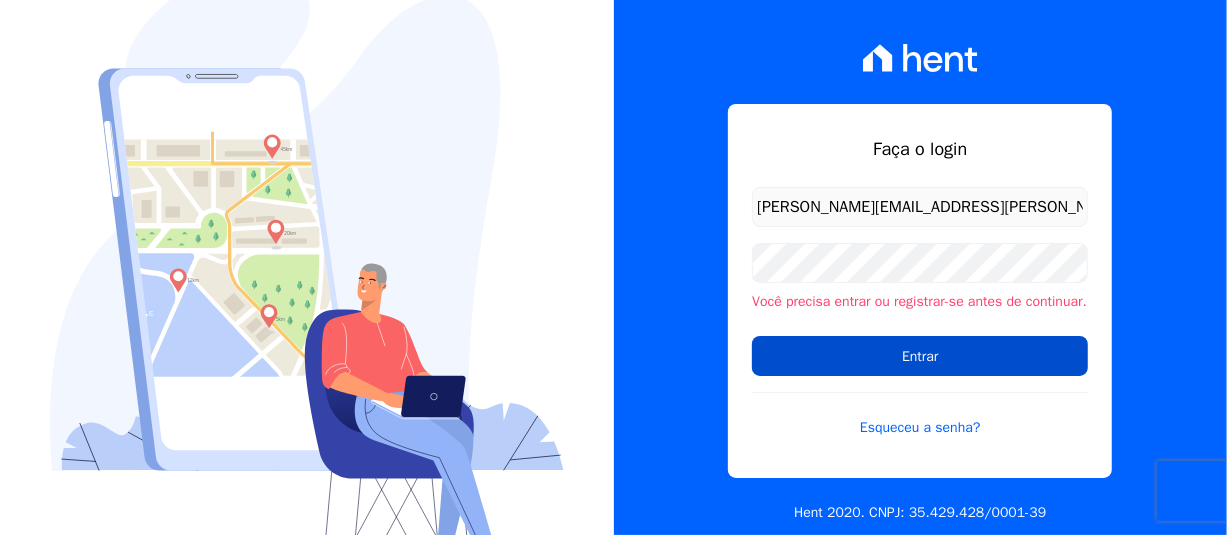 click on "Entrar" at bounding box center (920, 356) 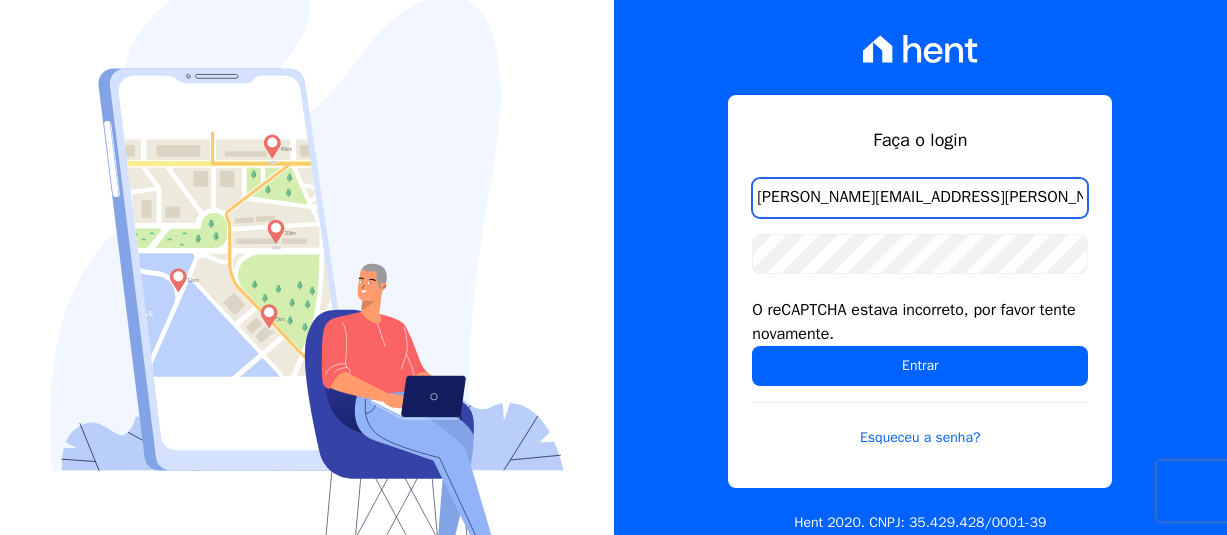 scroll, scrollTop: 0, scrollLeft: 0, axis: both 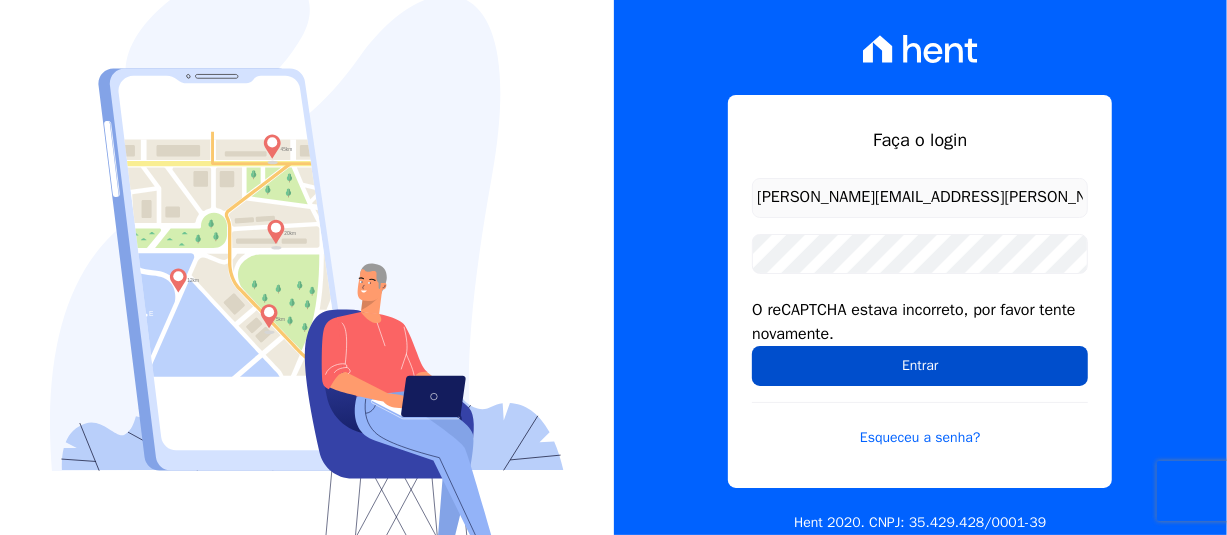 click on "Entrar" at bounding box center [920, 366] 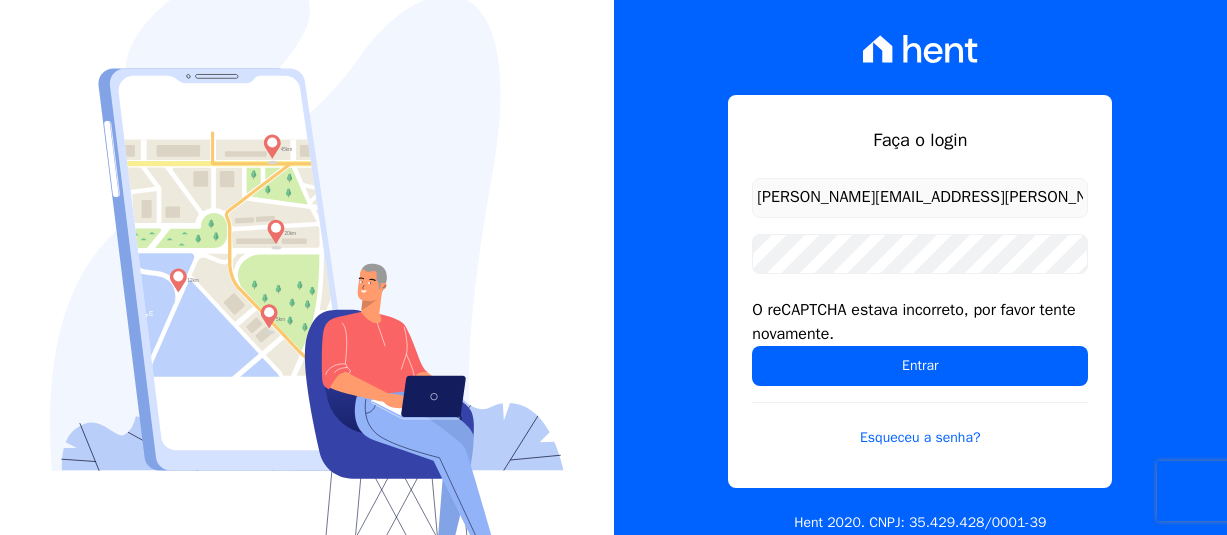 scroll, scrollTop: 0, scrollLeft: 0, axis: both 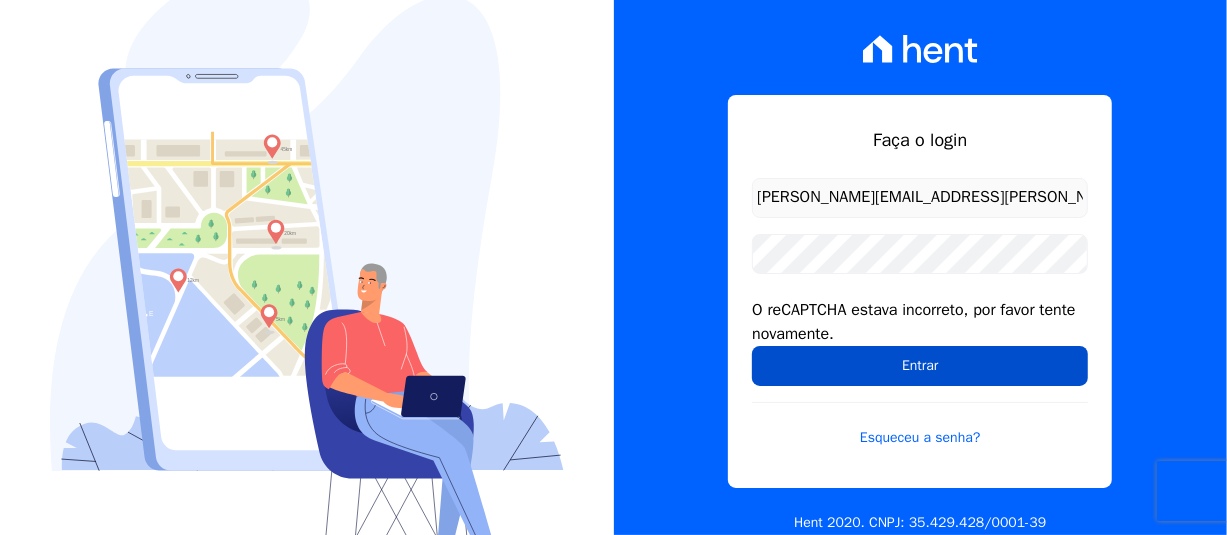 click on "Entrar" at bounding box center (920, 366) 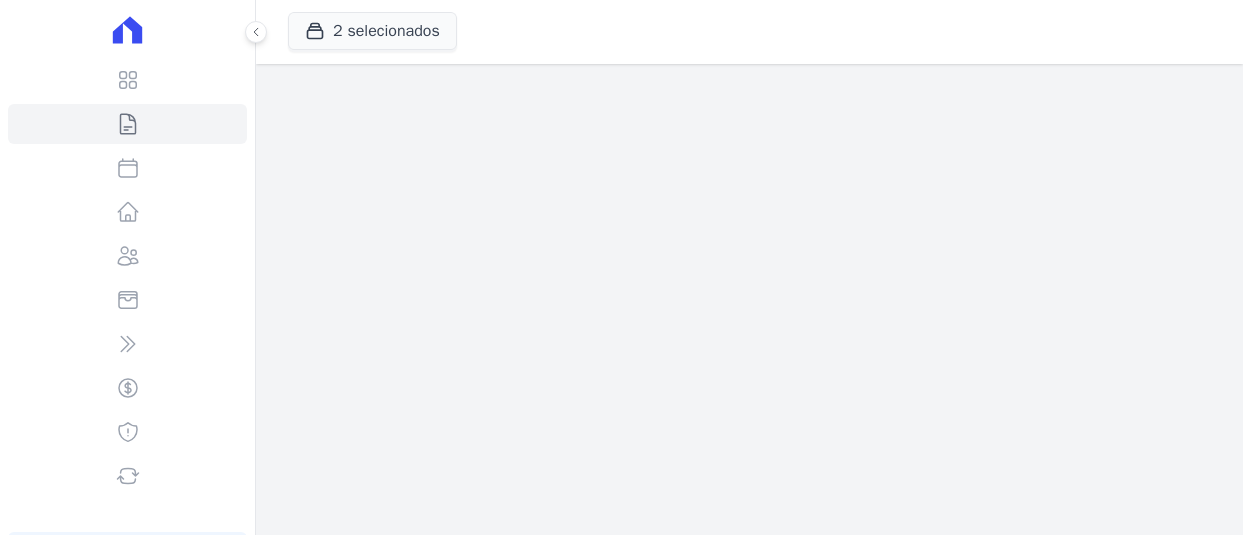 scroll, scrollTop: 0, scrollLeft: 0, axis: both 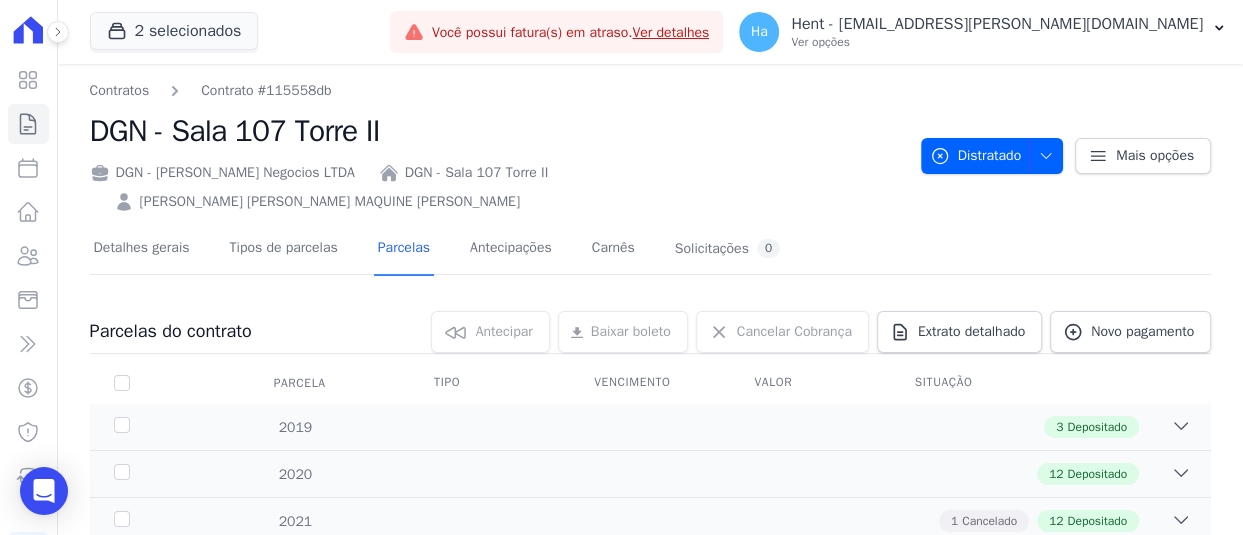 click on "2 selecionados
Trapisa Engenharia
Acaiá Residencial
Icatu Residencial
PORTO5 INVESTIMENTOS IMOBILIARIOS S.A
ACQUA 8 PELOTAS SPE LTDA
[PERSON_NAME] 256" at bounding box center [236, 32] 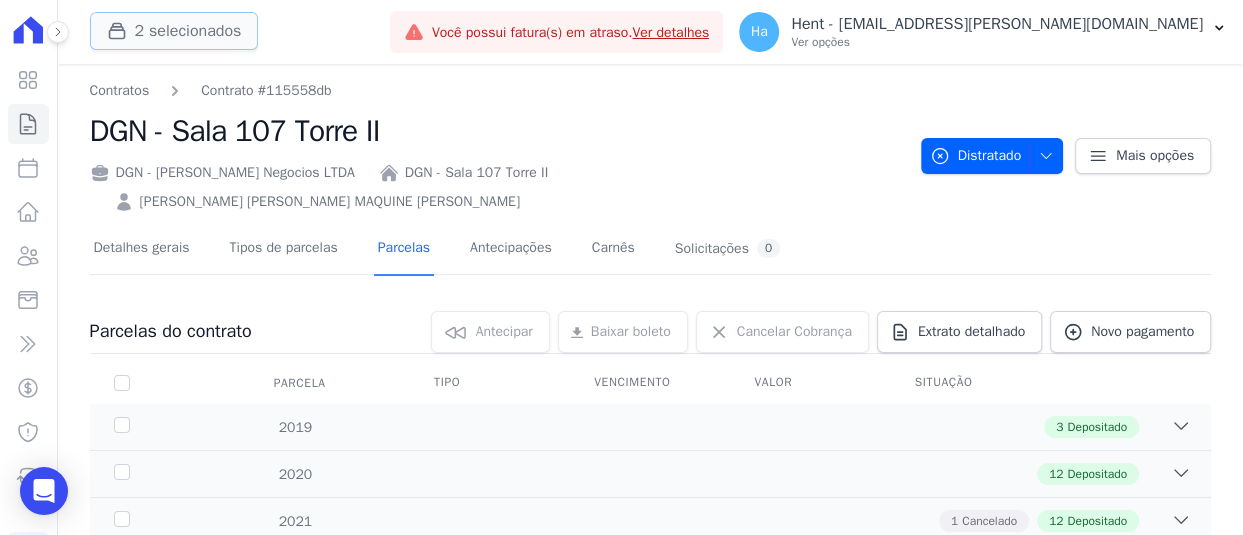 click on "2 selecionados" at bounding box center (174, 31) 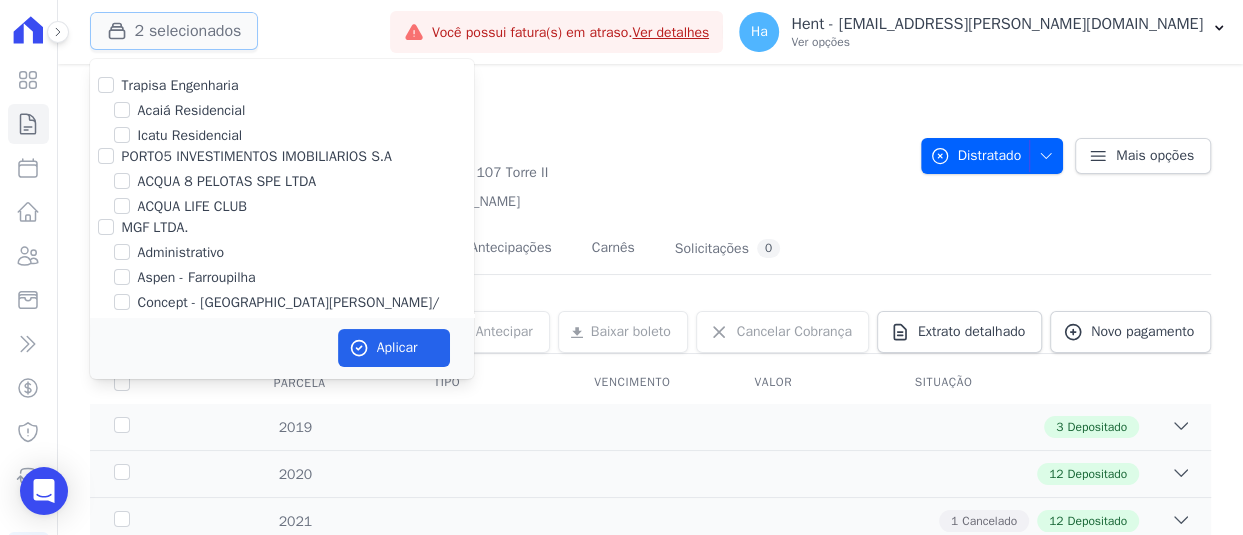 type 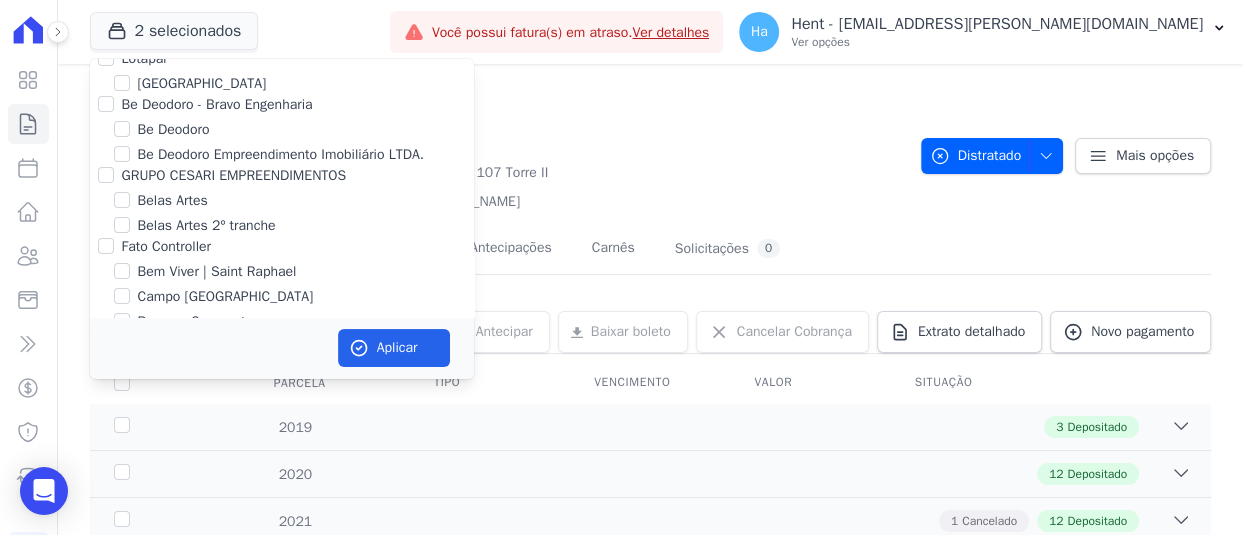 scroll, scrollTop: 12703, scrollLeft: 0, axis: vertical 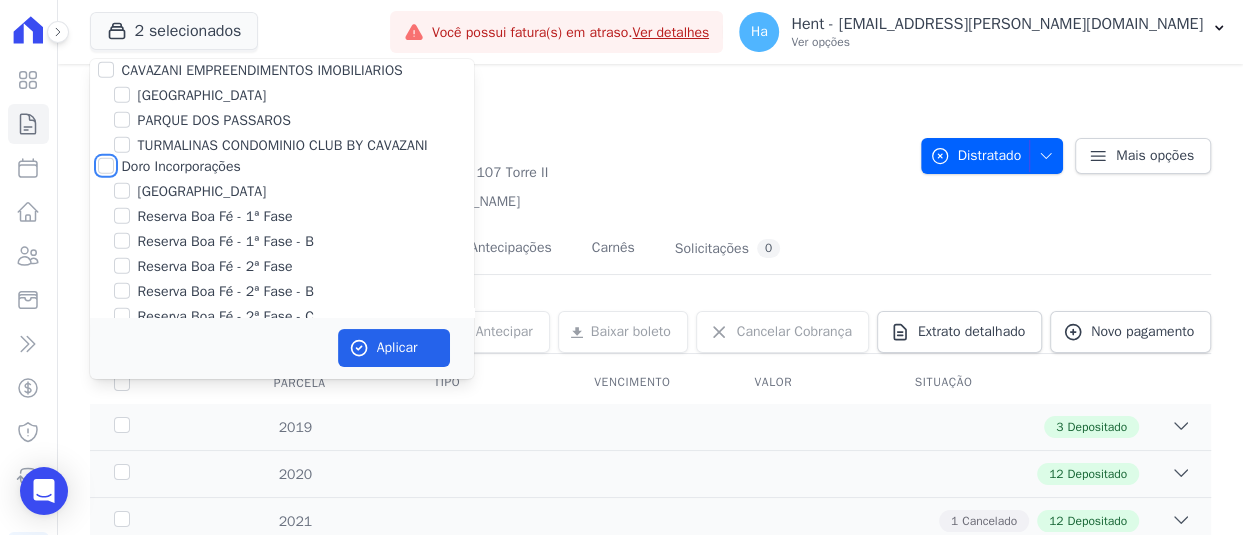 click on "Doro Incorporações" at bounding box center [106, 166] 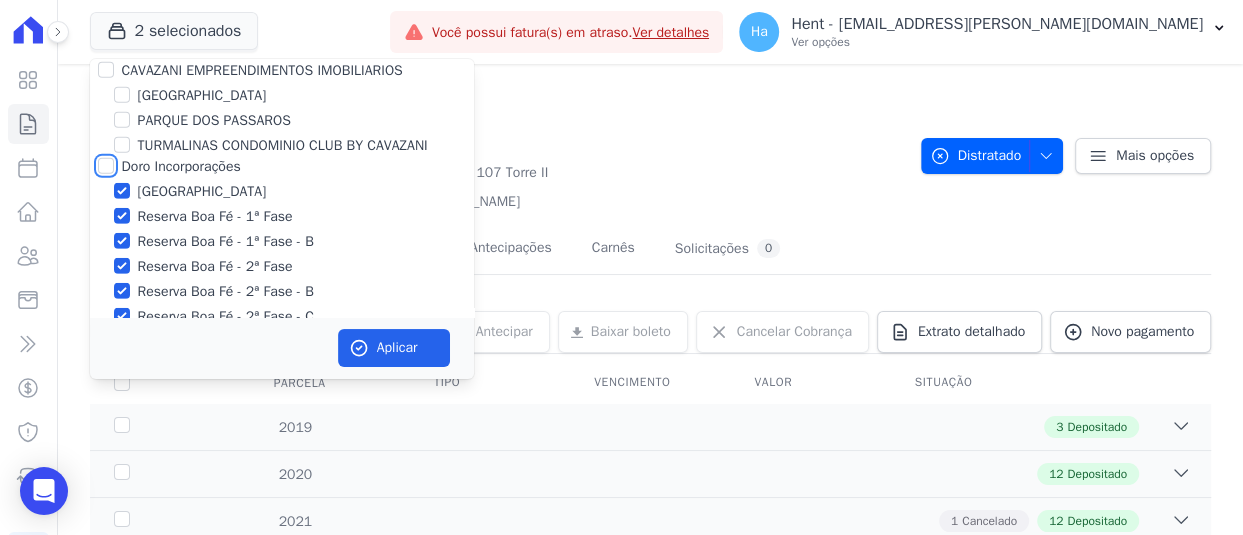 checkbox on "true" 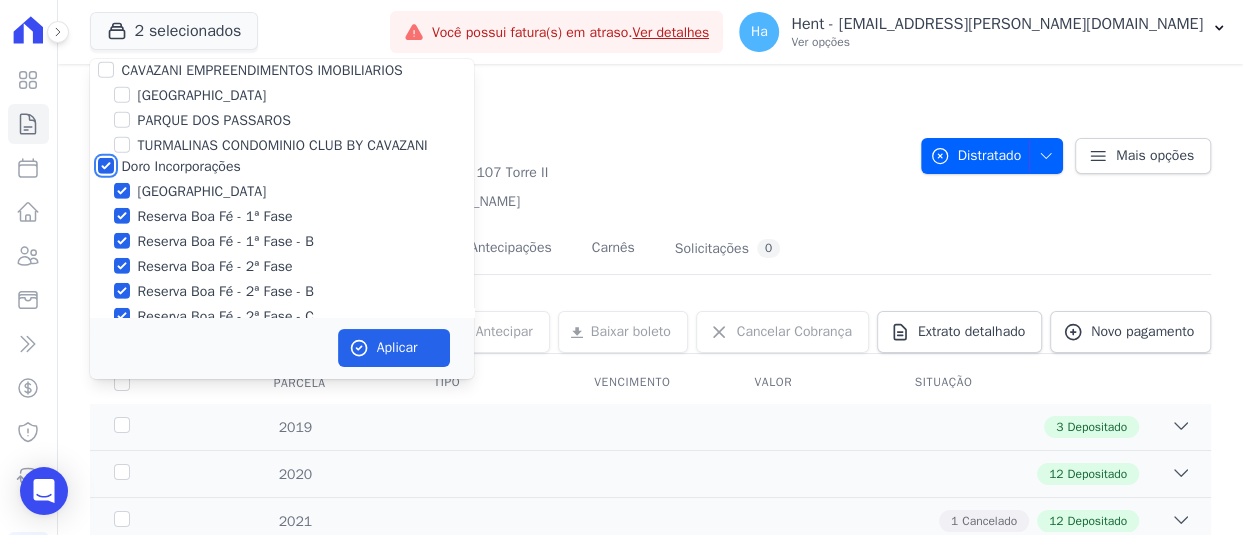 checkbox on "true" 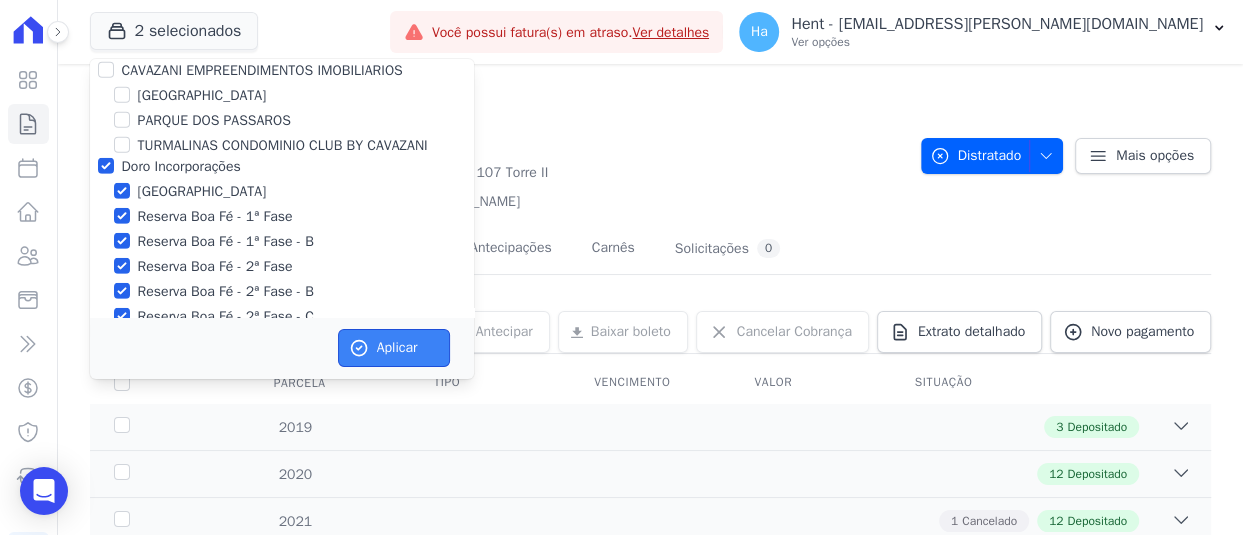 click on "Aplicar" at bounding box center (394, 348) 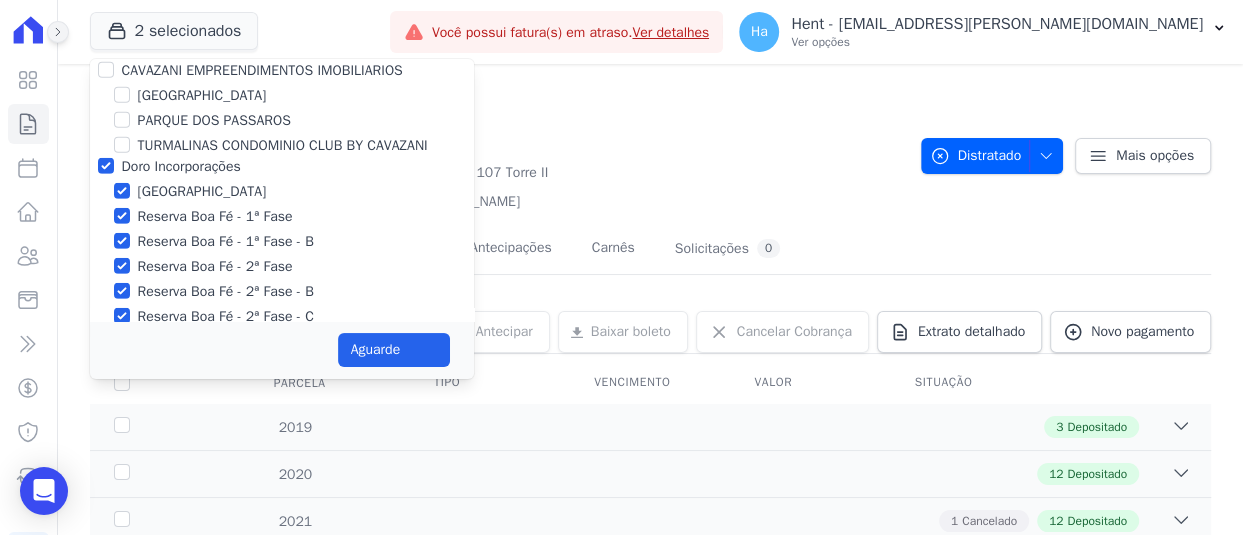click 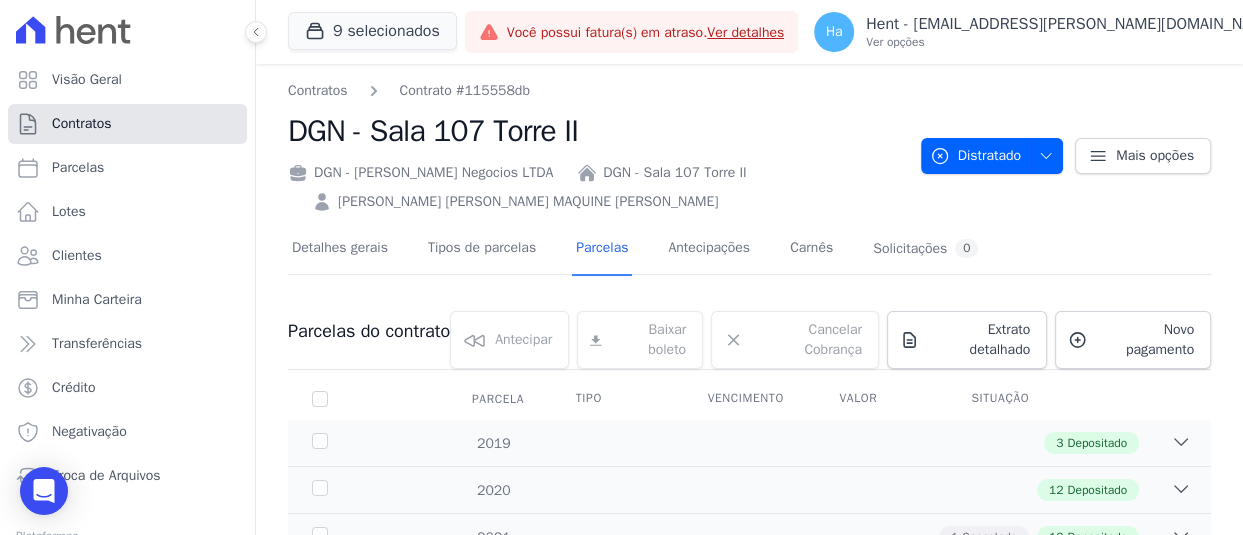 click on "Contratos" at bounding box center [82, 124] 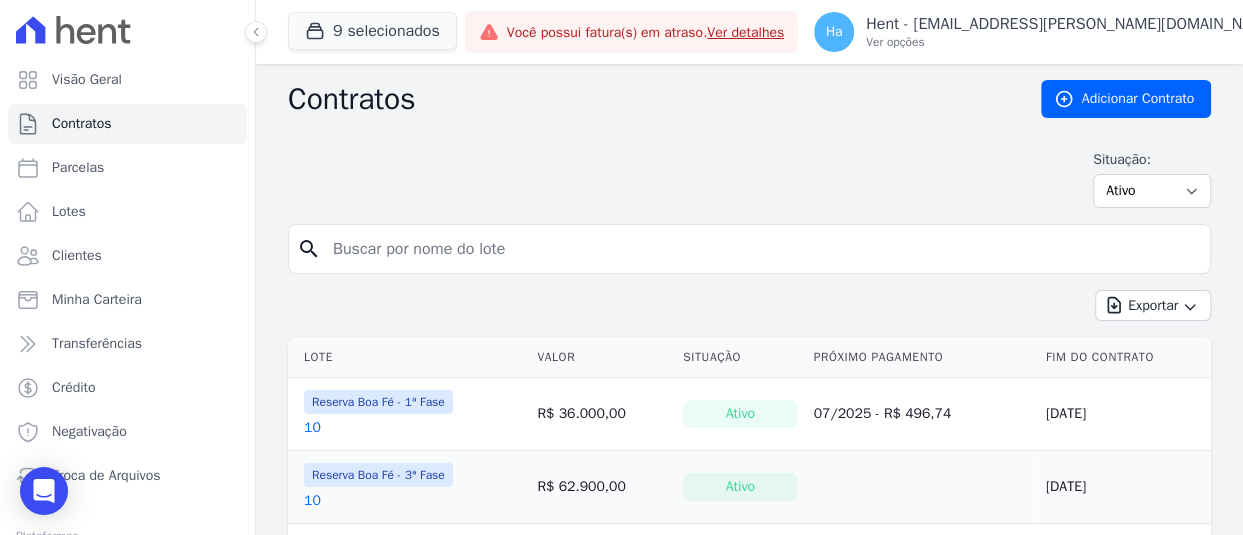 click at bounding box center [761, 249] 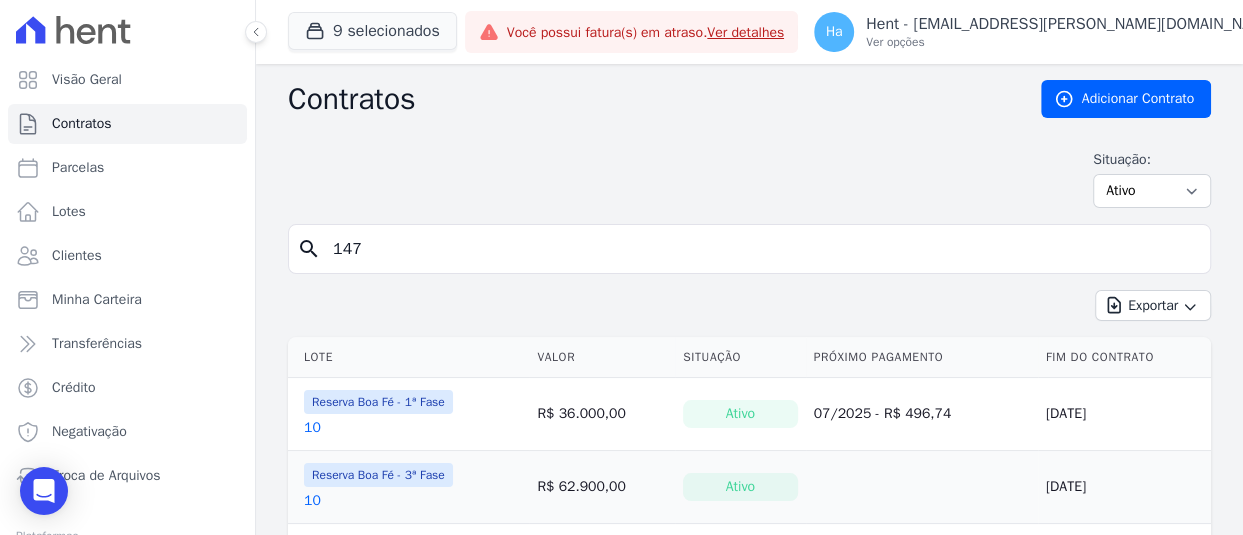 type on "147" 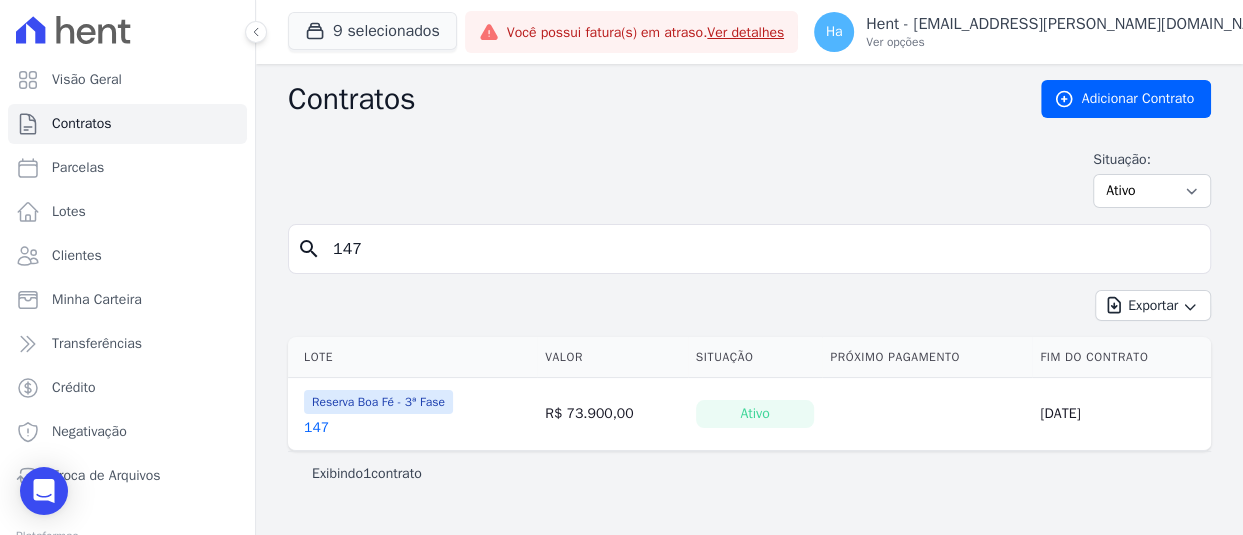 click on "147" at bounding box center (316, 428) 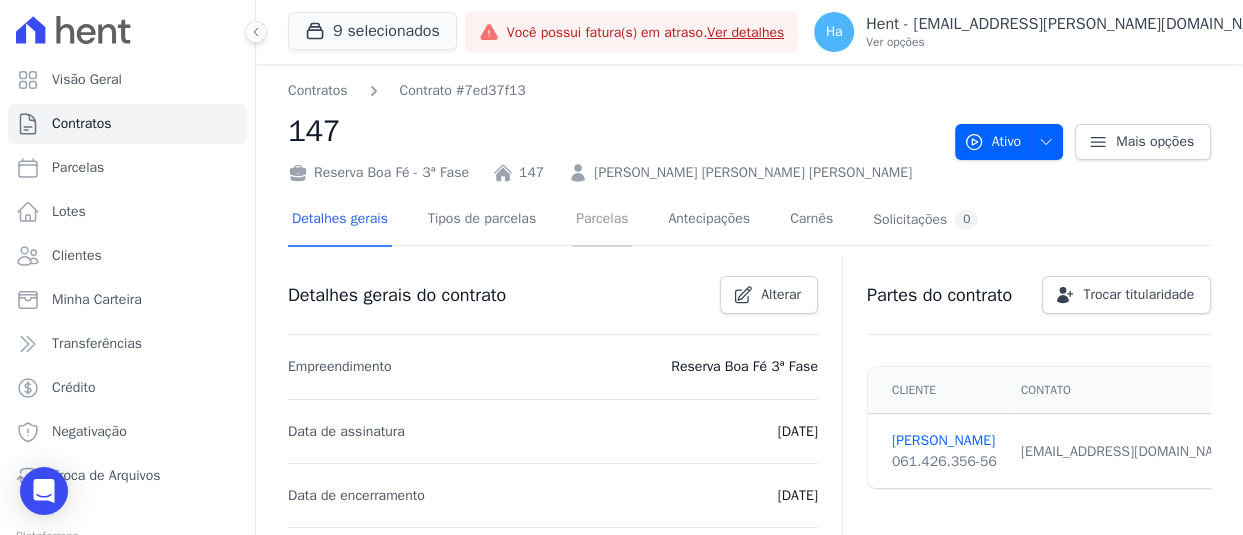 click on "Parcelas" at bounding box center (602, 220) 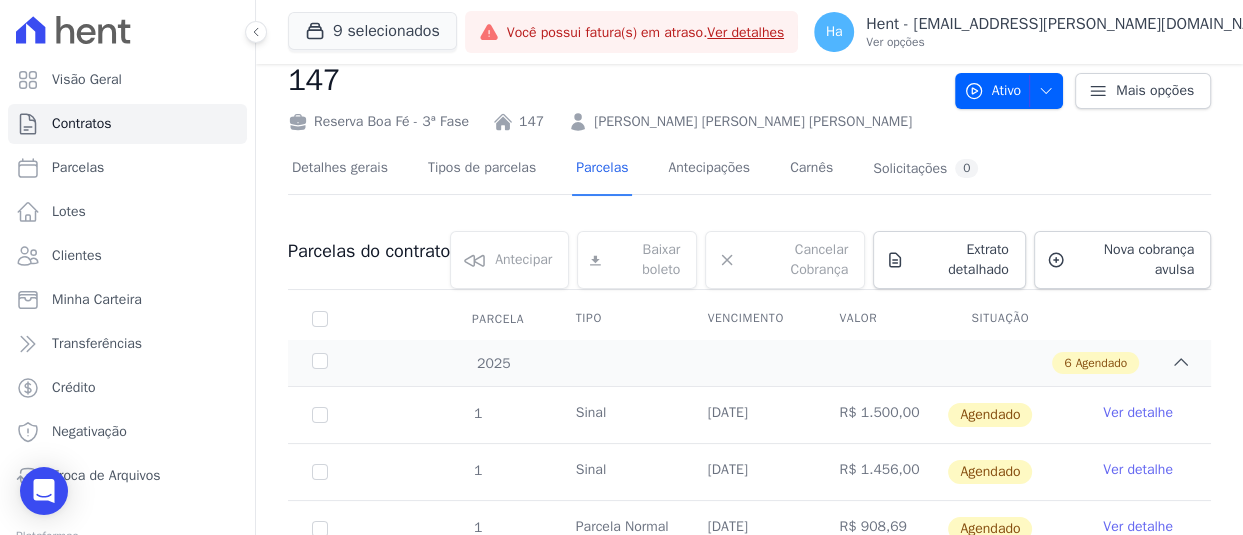 scroll, scrollTop: 100, scrollLeft: 0, axis: vertical 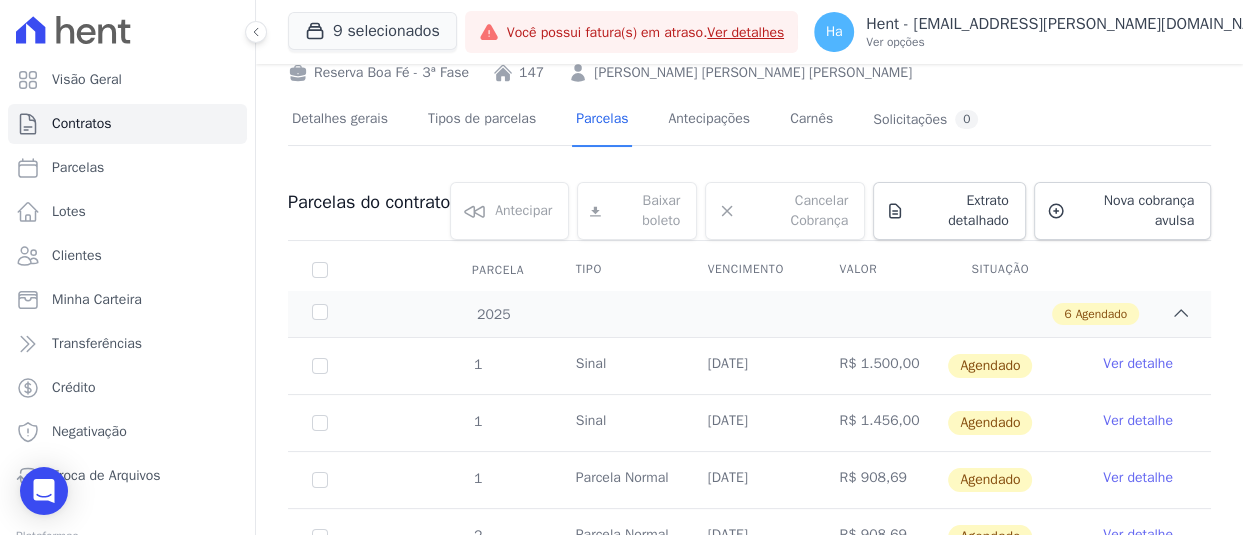 click on "9 selecionados" at bounding box center (372, 32) 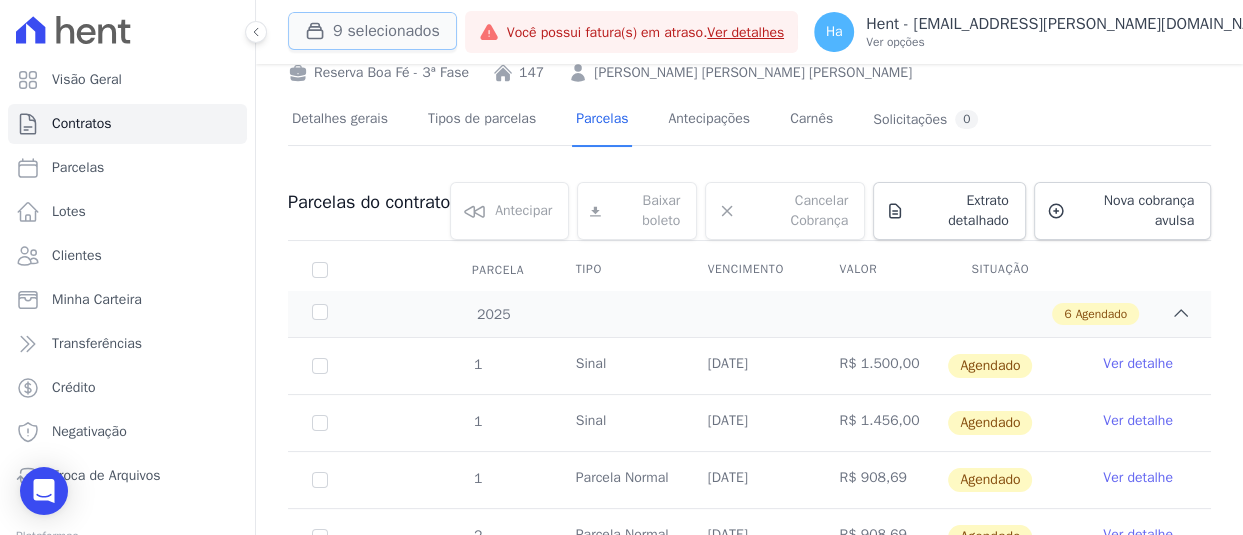 click on "9 selecionados" at bounding box center [372, 31] 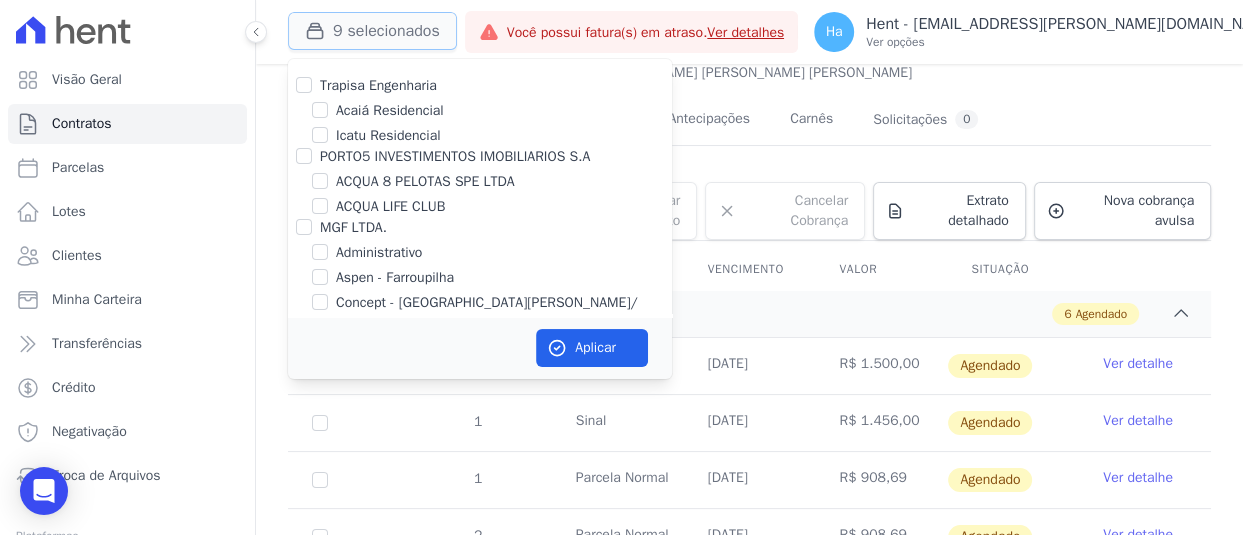 type 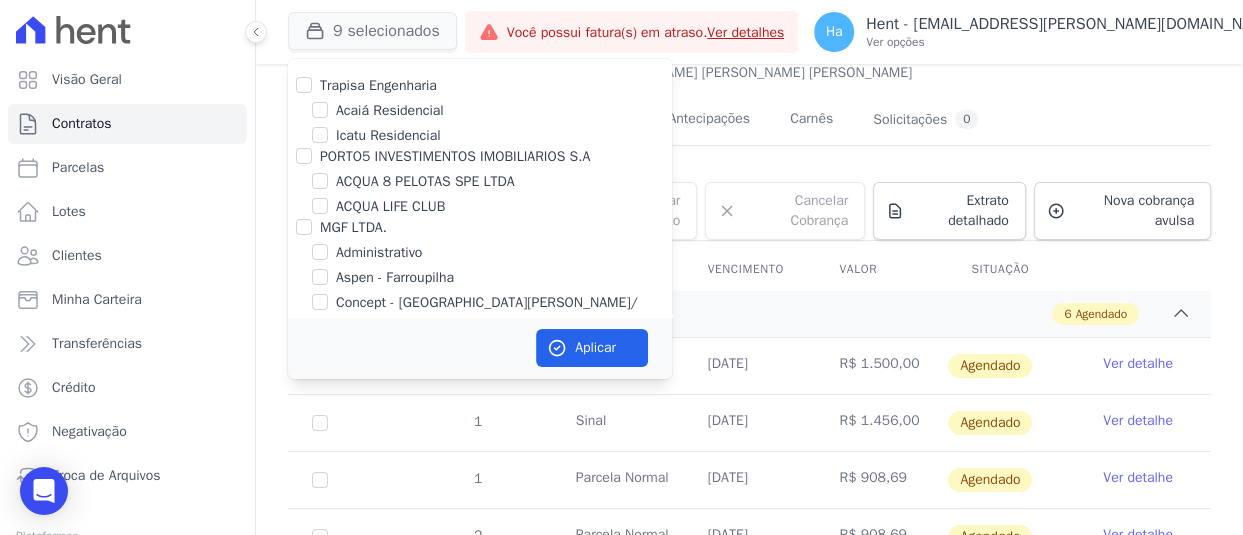 scroll, scrollTop: 7997, scrollLeft: 0, axis: vertical 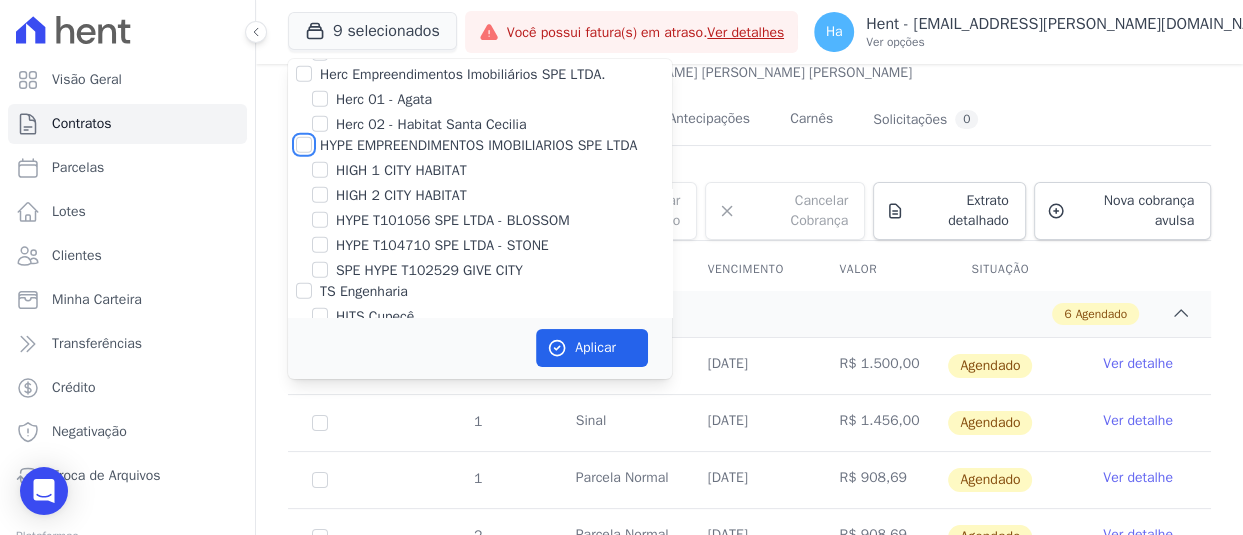 click on "HYPE EMPREENDIMENTOS IMOBILIARIOS SPE LTDA" at bounding box center [304, 145] 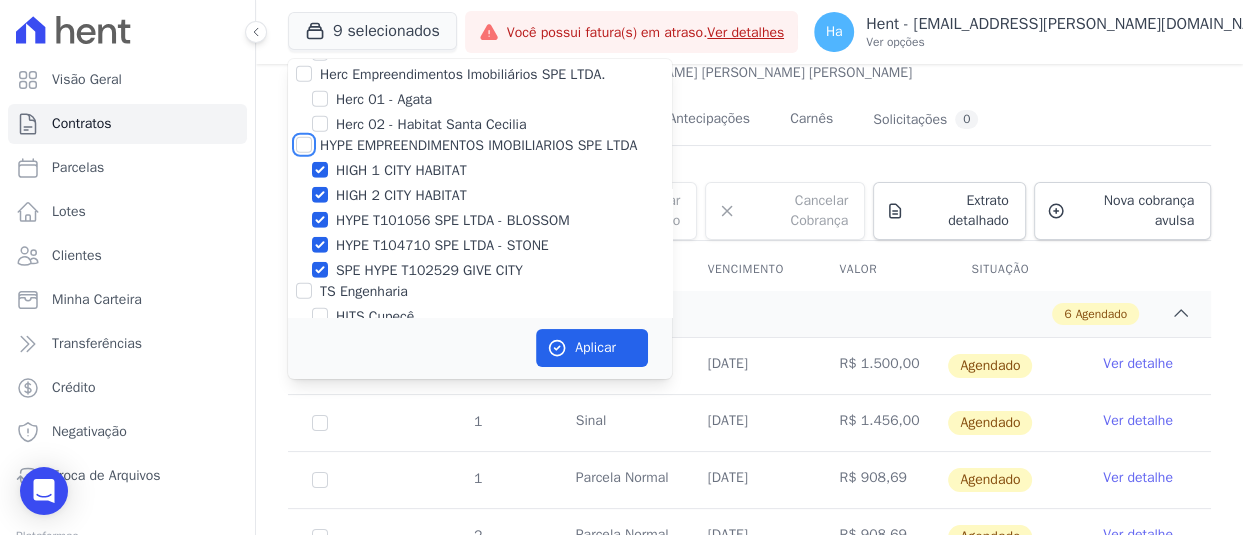 checkbox on "true" 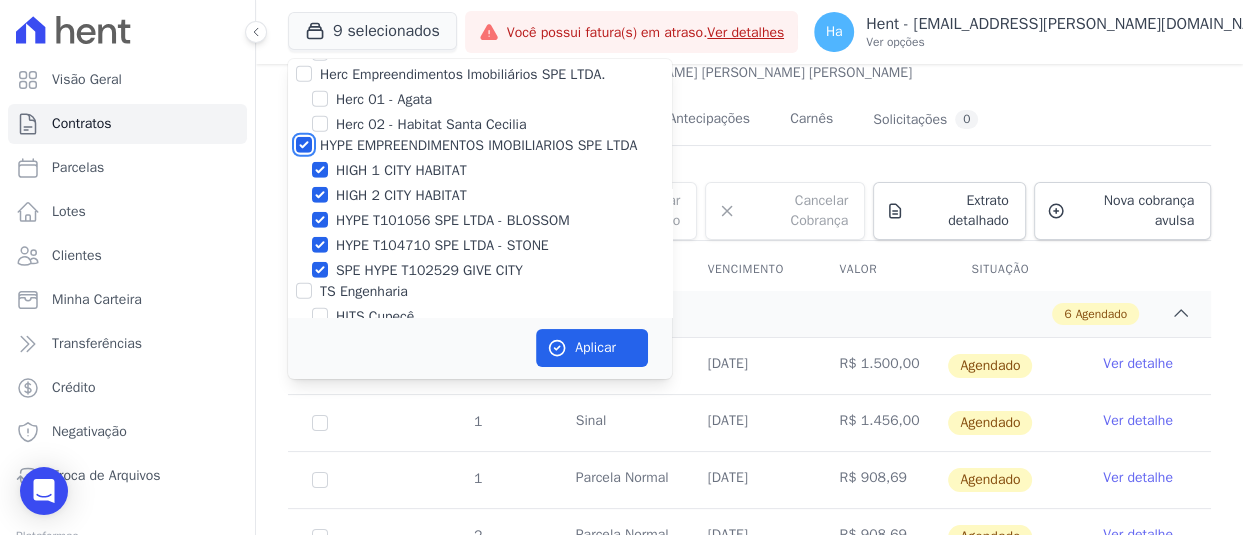 checkbox on "true" 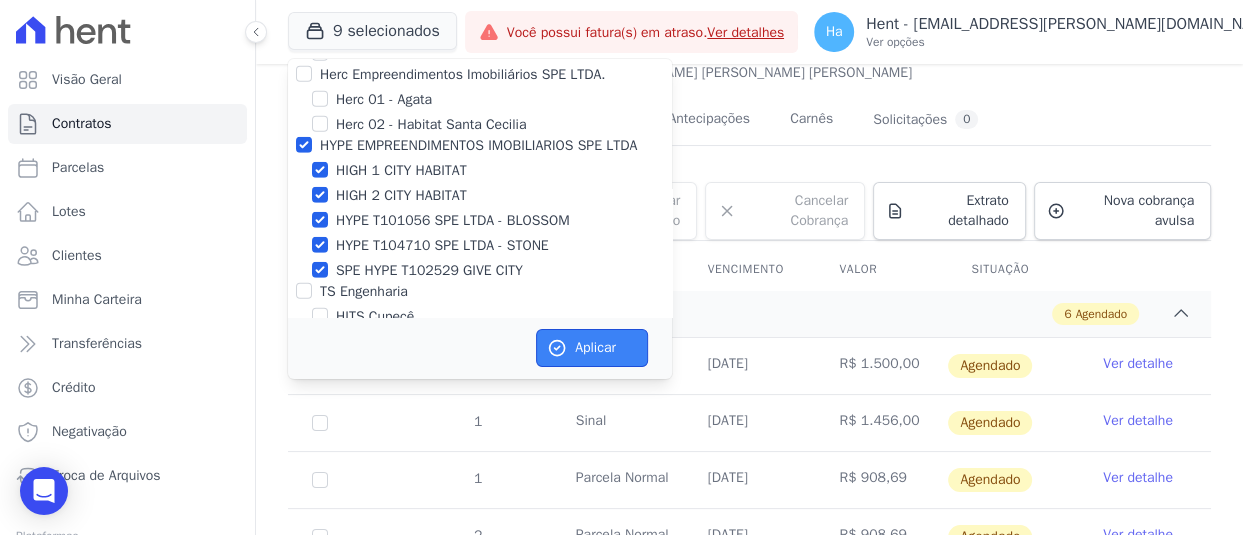 click on "Aplicar" at bounding box center (592, 348) 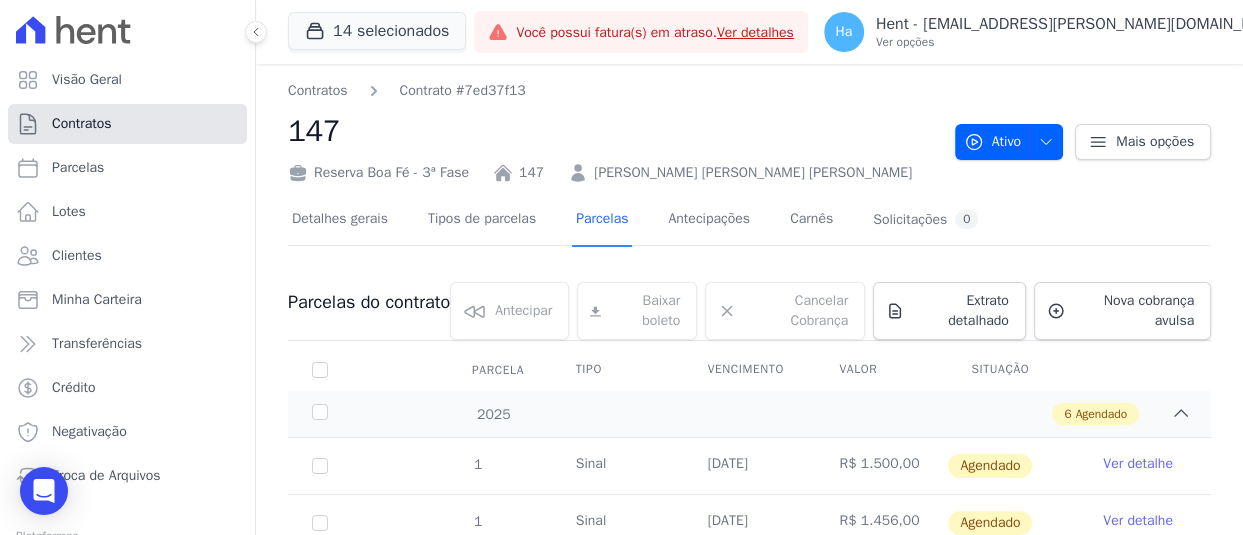 click on "Contratos" at bounding box center [127, 124] 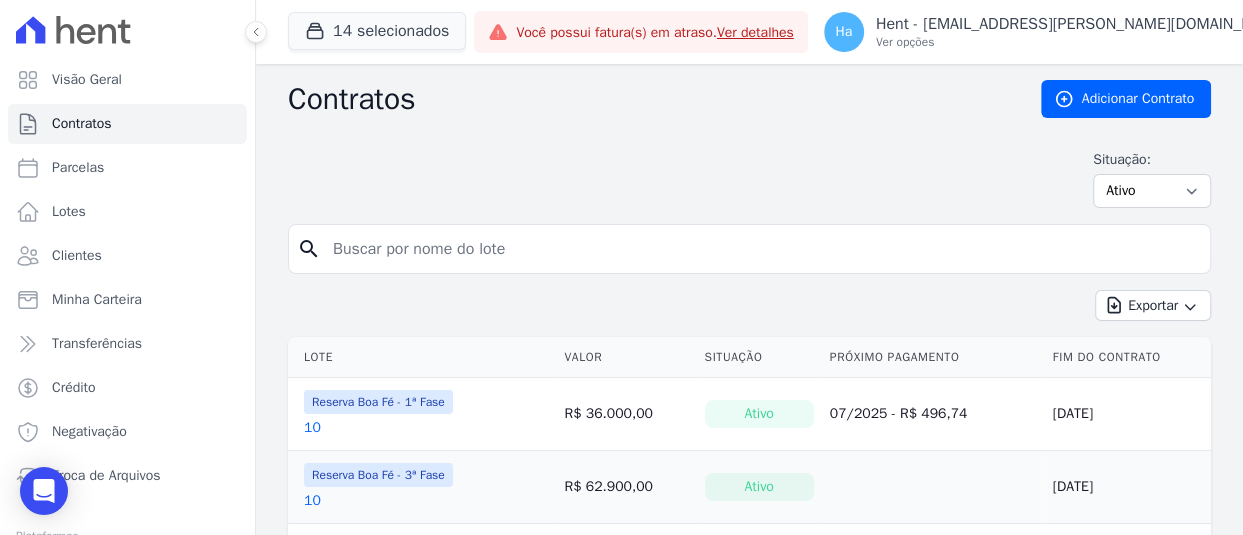 click on "search" at bounding box center [749, 249] 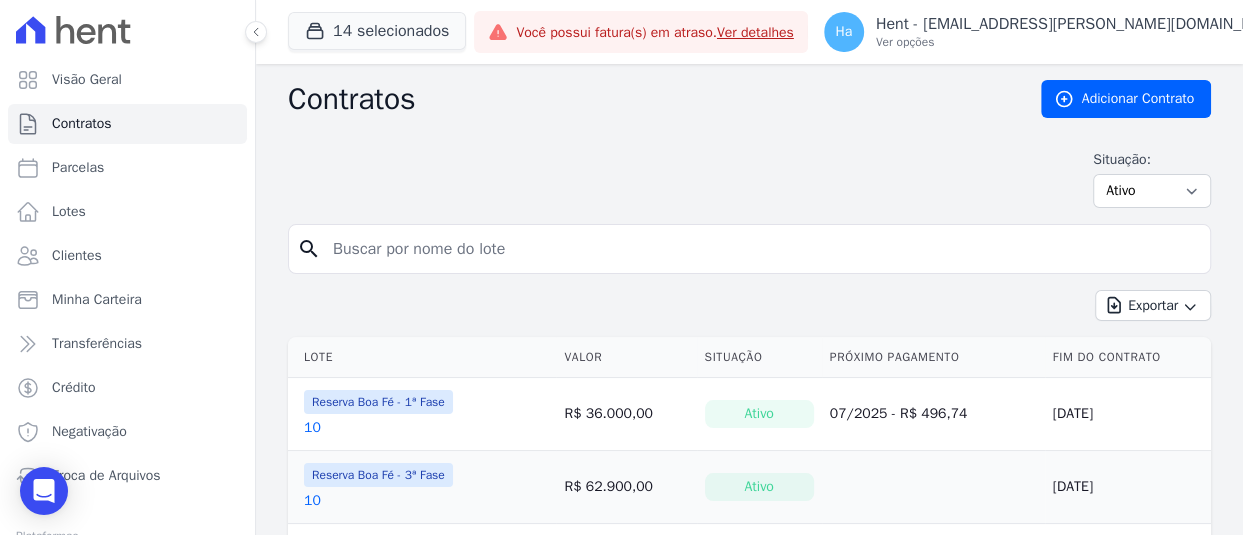 click at bounding box center (761, 249) 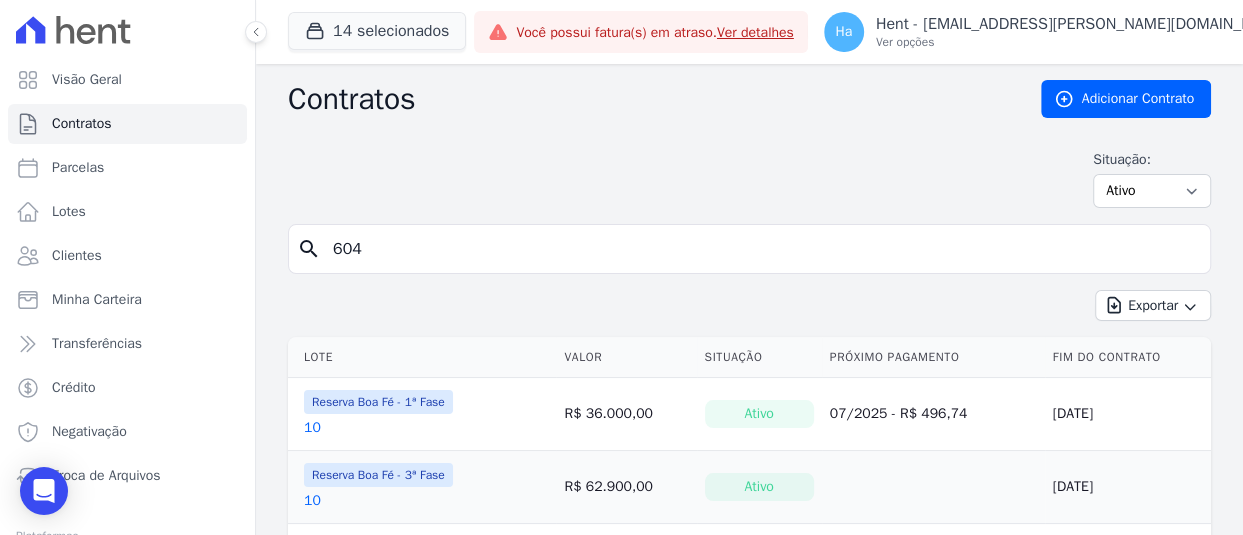 type on "604" 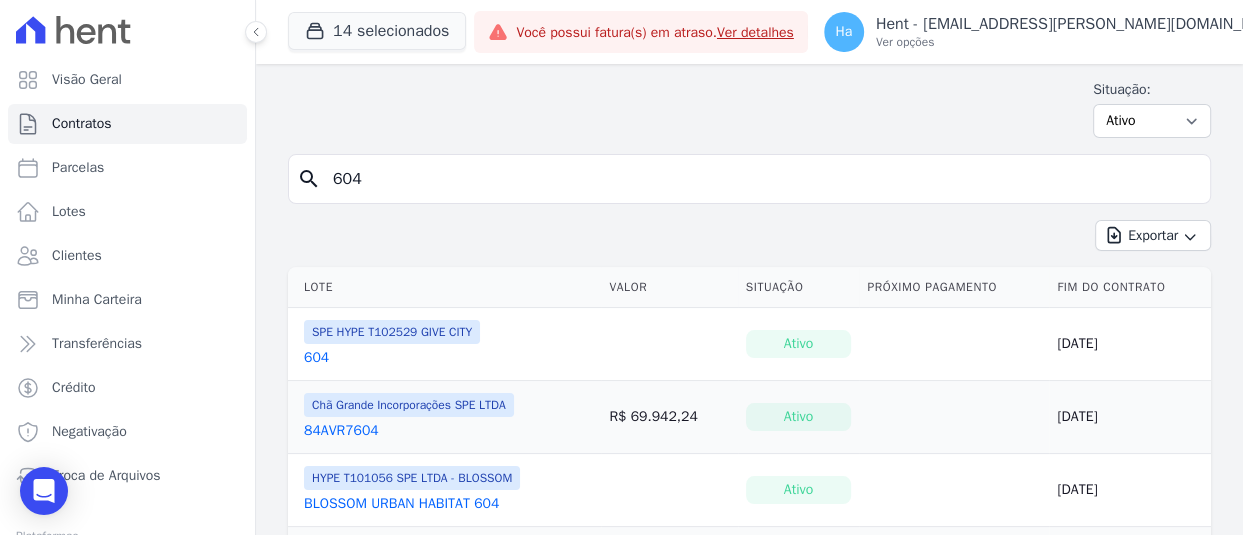 scroll, scrollTop: 100, scrollLeft: 0, axis: vertical 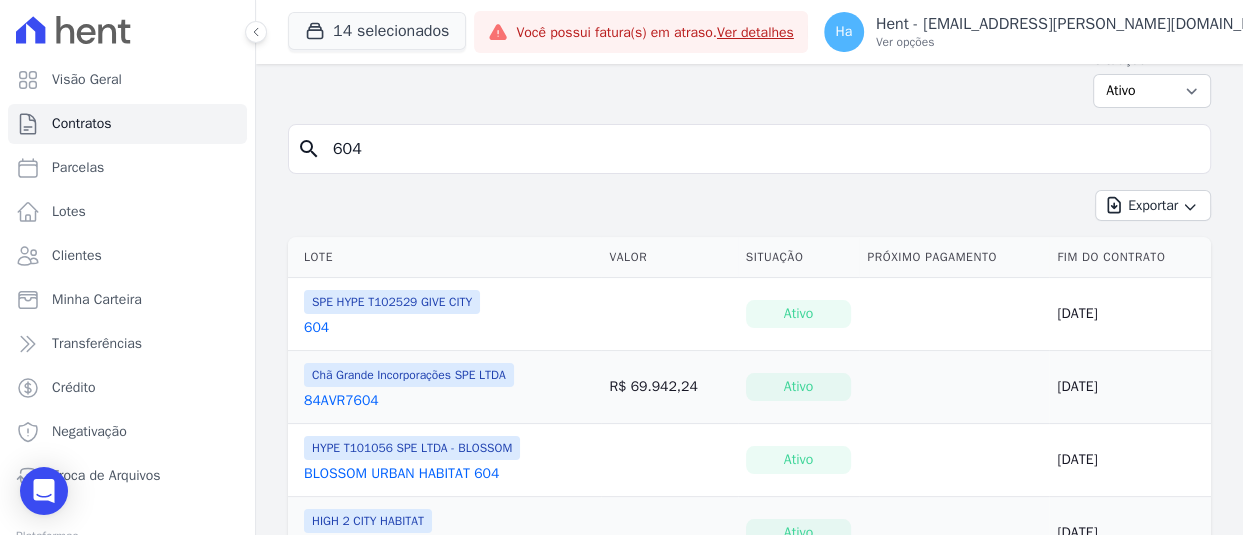 click on "604" at bounding box center (316, 328) 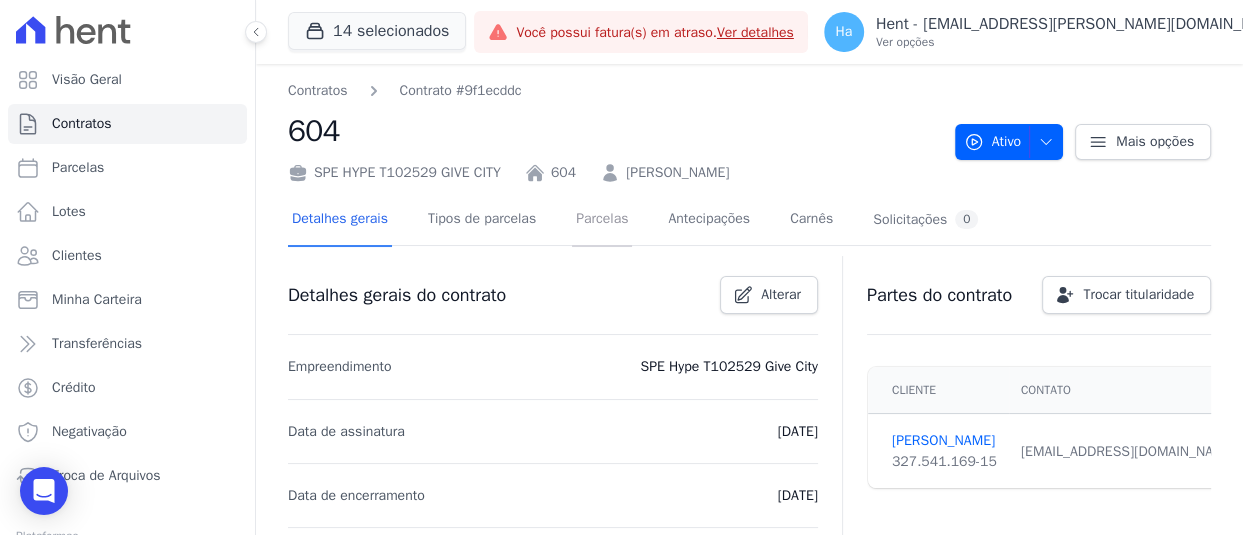 click on "Parcelas" at bounding box center [602, 220] 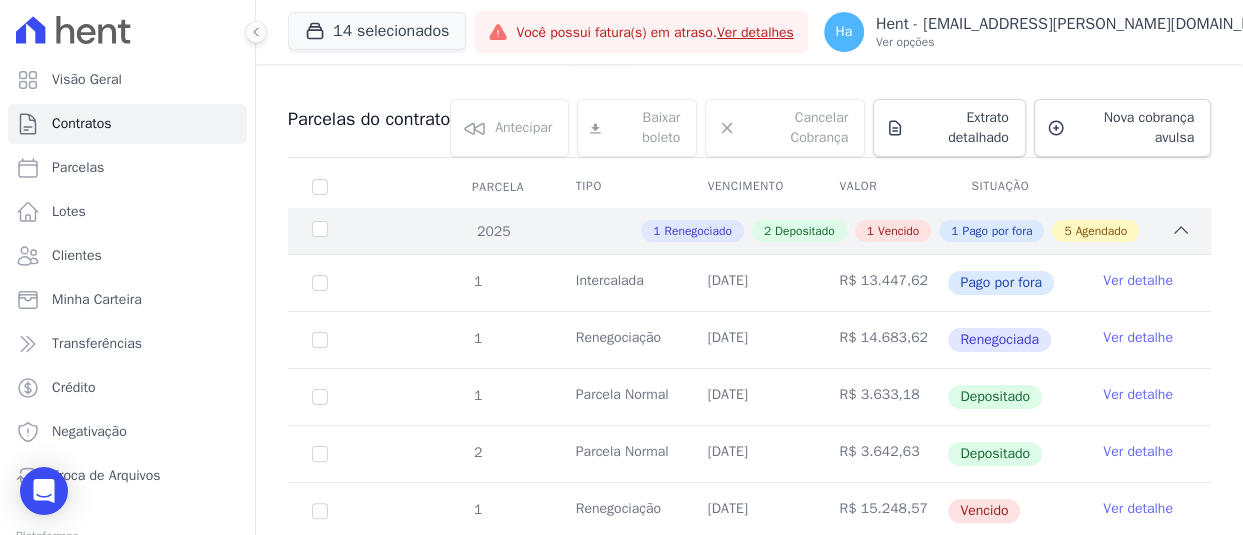 scroll, scrollTop: 200, scrollLeft: 0, axis: vertical 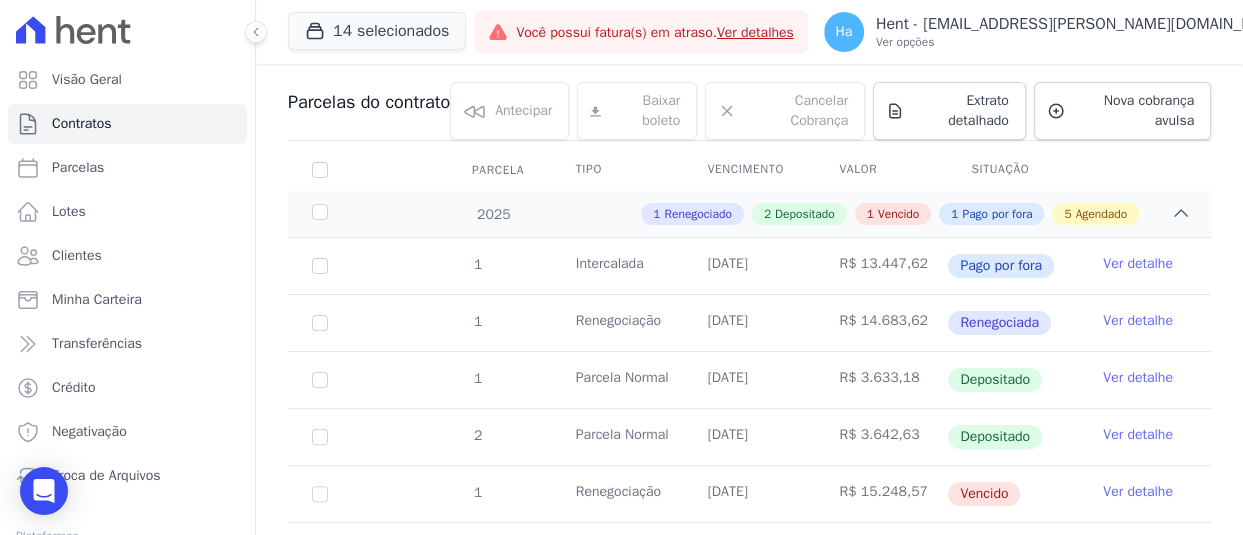 click on "Ver detalhe" at bounding box center (1138, 321) 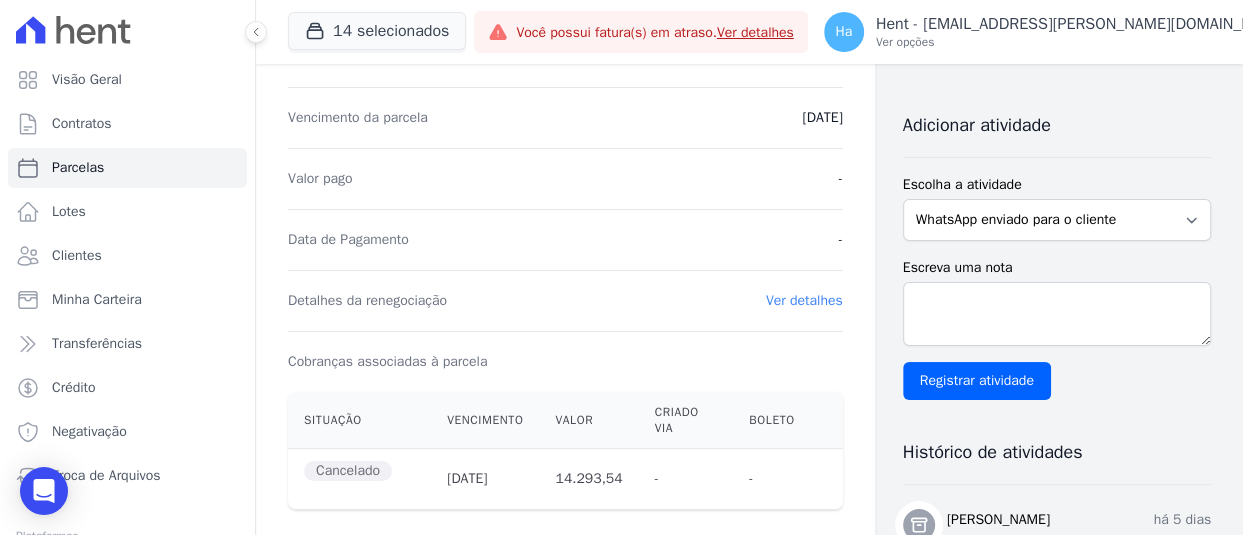 scroll, scrollTop: 600, scrollLeft: 0, axis: vertical 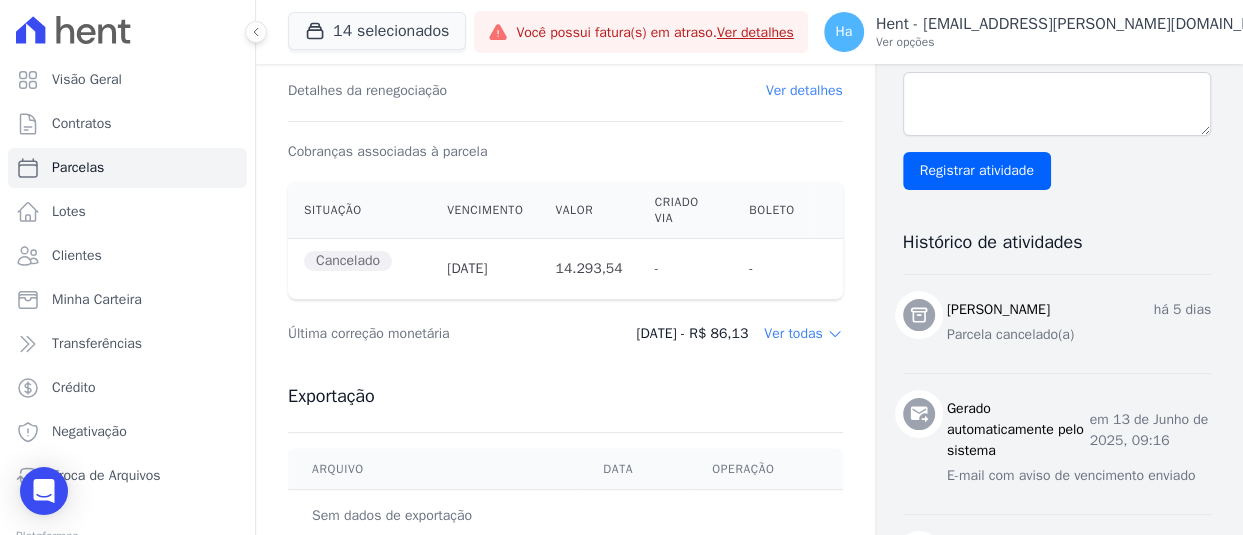 click on "Ver detalhes" at bounding box center [804, 90] 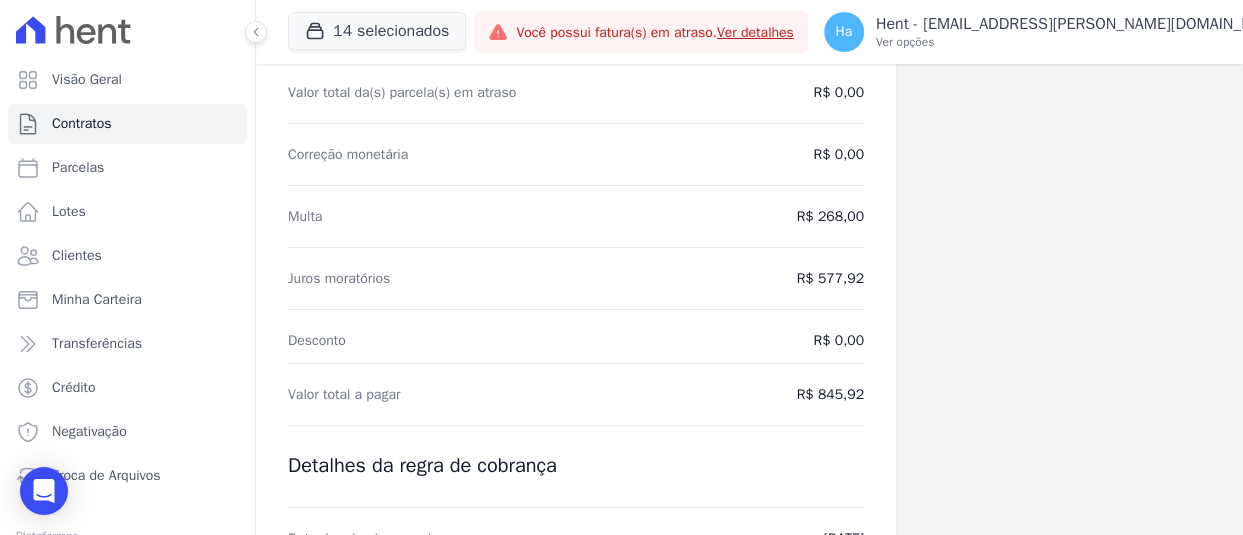scroll, scrollTop: 200, scrollLeft: 0, axis: vertical 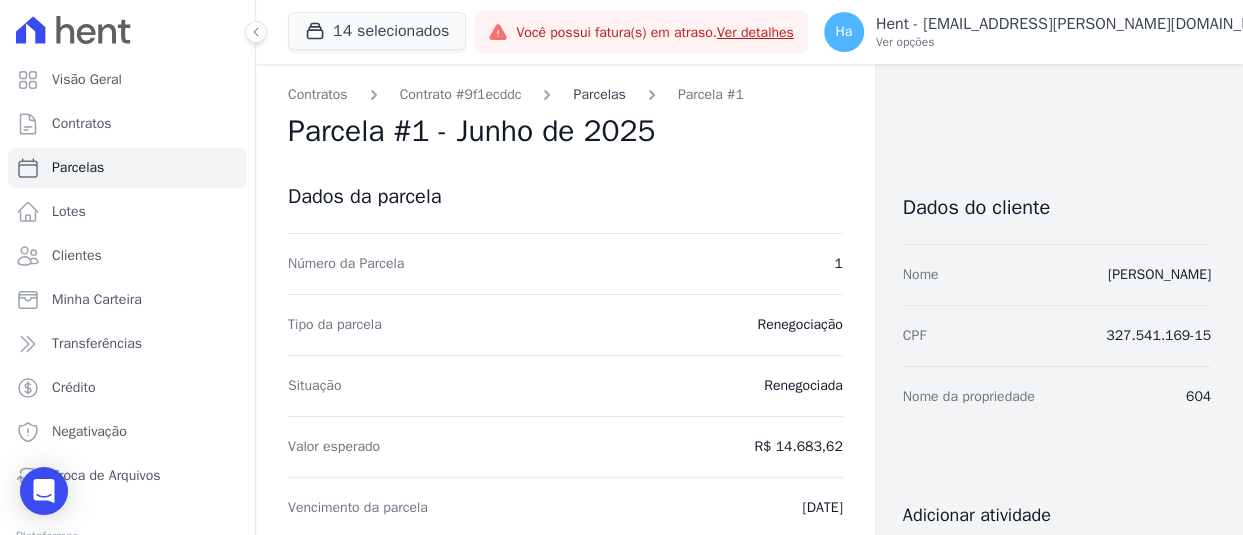 click on "Parcelas" at bounding box center [599, 94] 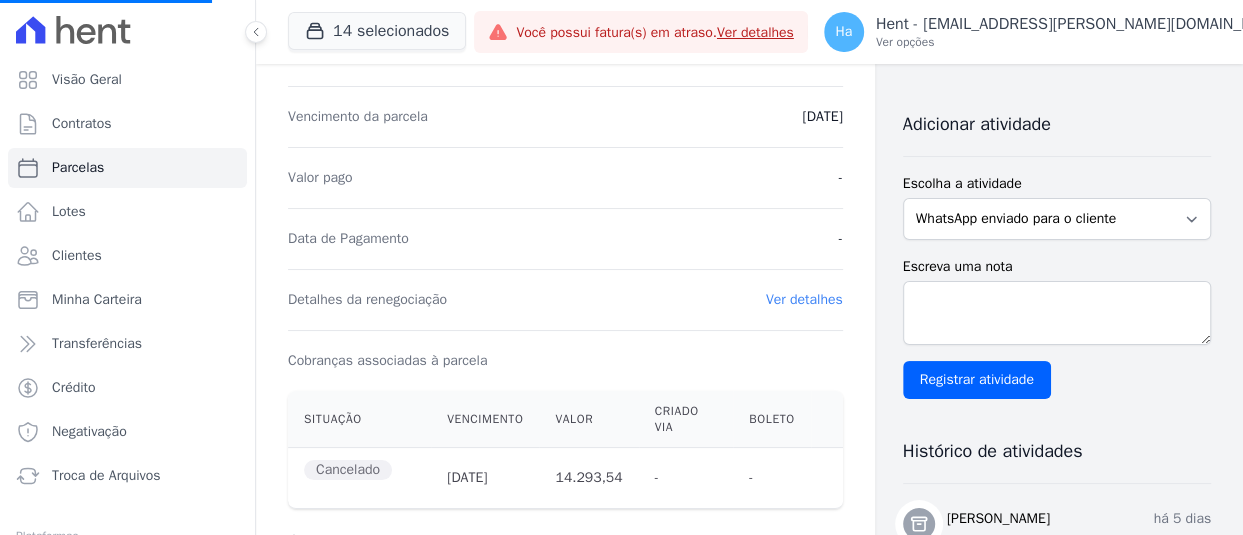 scroll, scrollTop: 0, scrollLeft: 0, axis: both 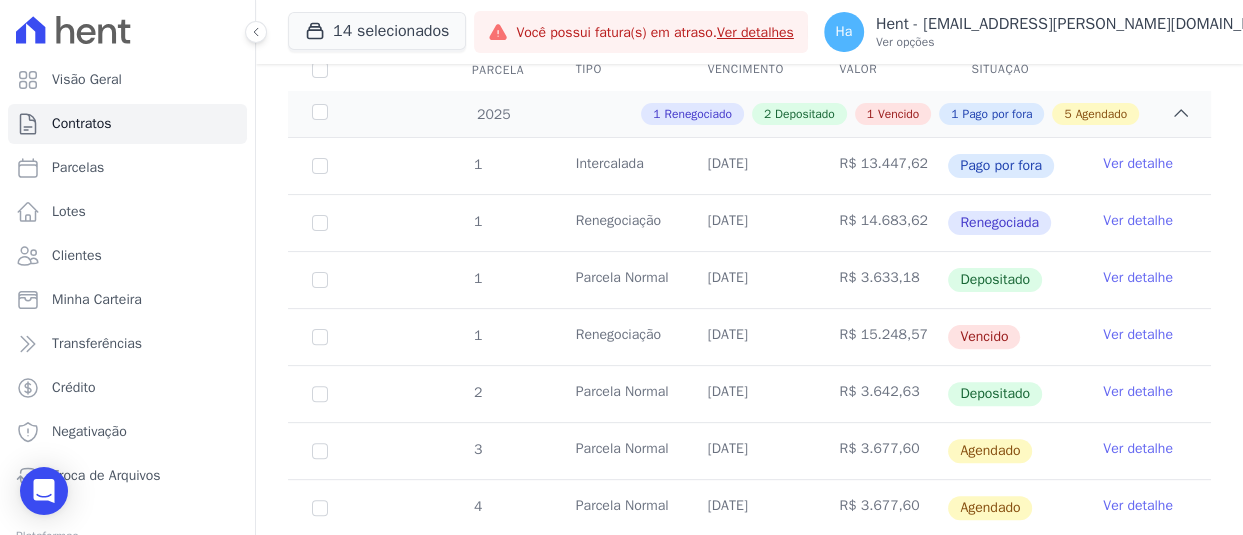 click on "Ver detalhe" at bounding box center (1138, 221) 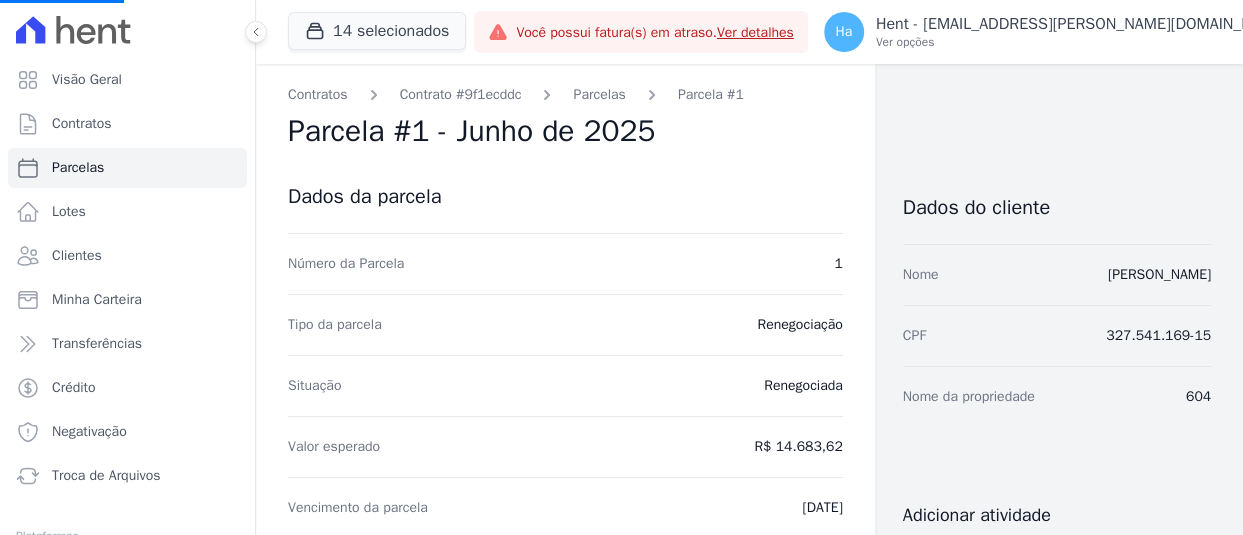 scroll, scrollTop: 0, scrollLeft: 0, axis: both 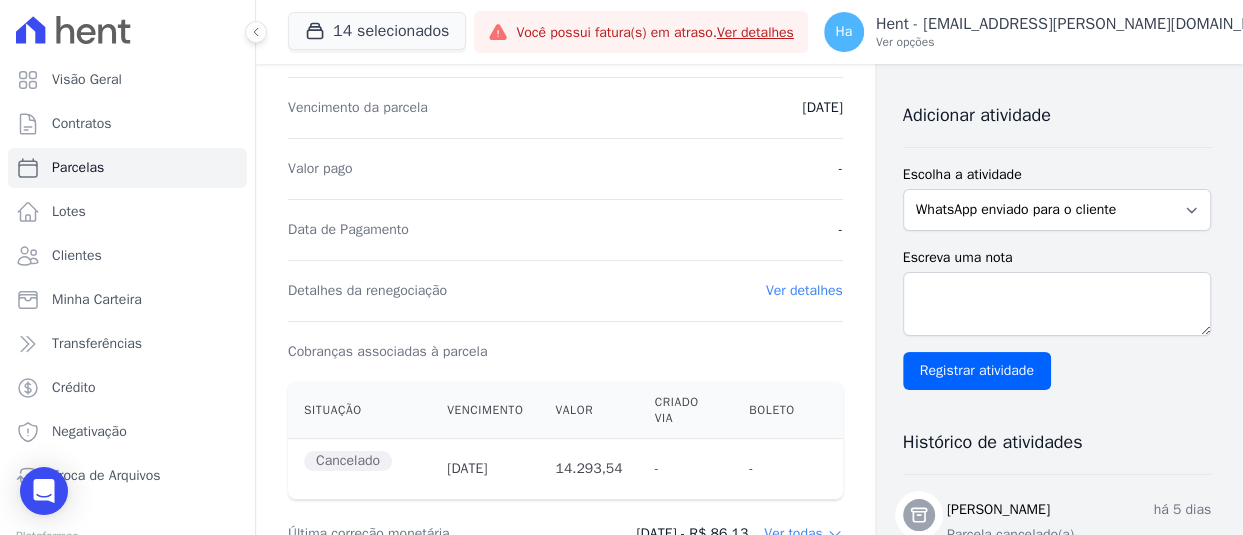 click on "Ver detalhes" at bounding box center [804, 290] 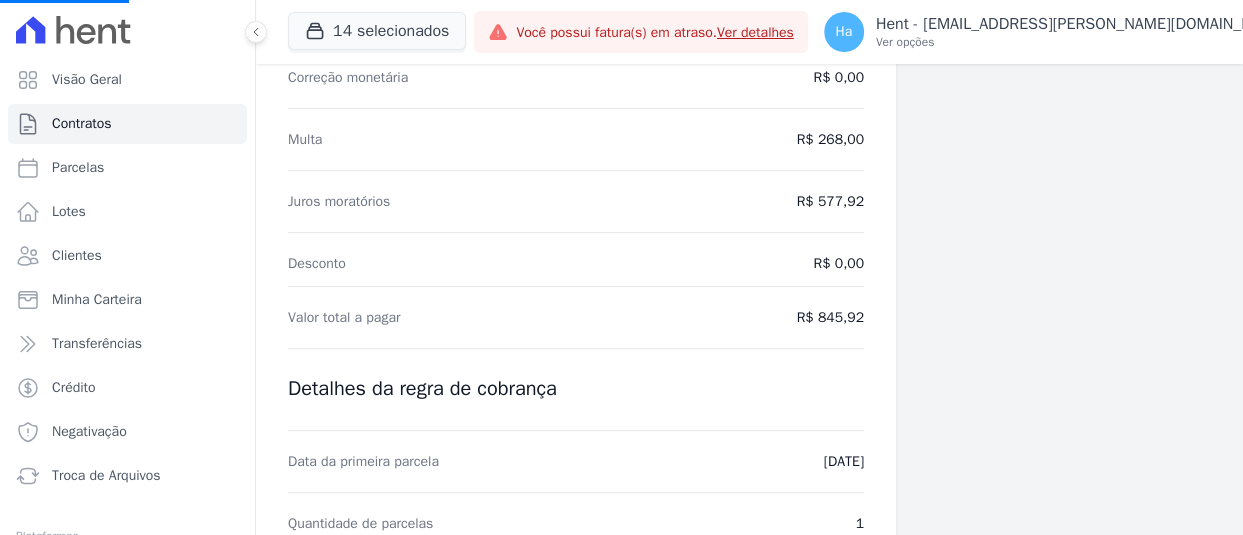 scroll, scrollTop: 0, scrollLeft: 0, axis: both 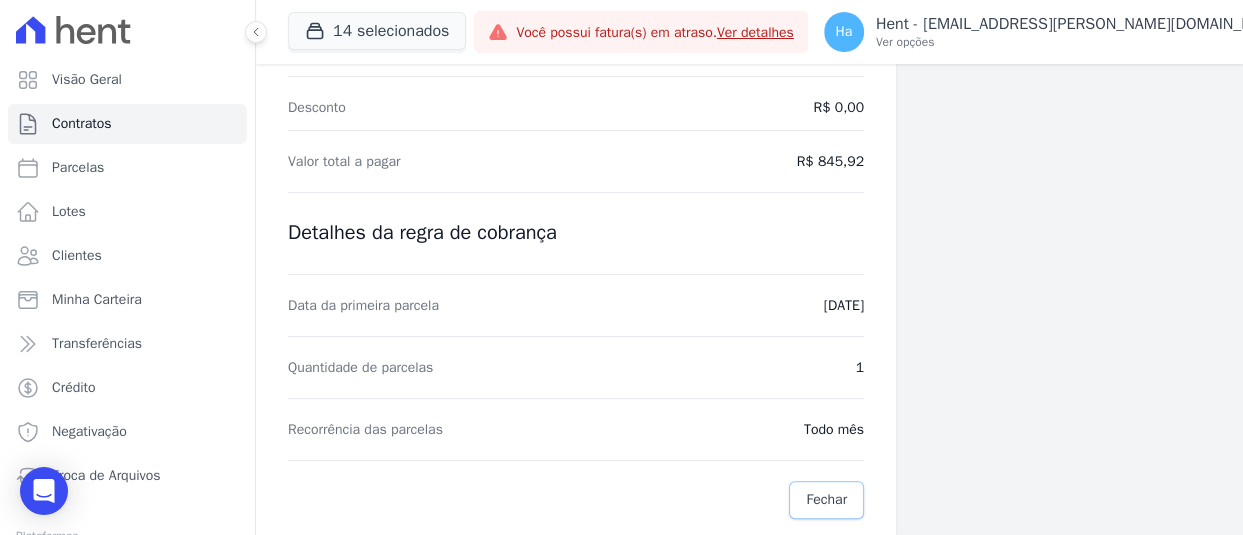 click on "Fechar" at bounding box center [826, 500] 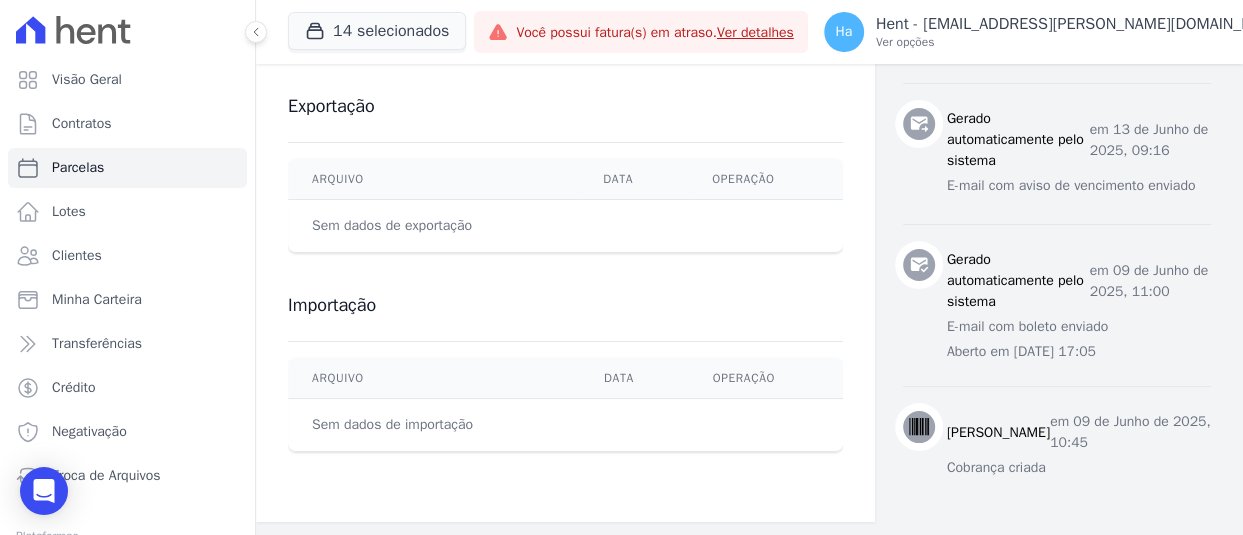 scroll, scrollTop: 891, scrollLeft: 0, axis: vertical 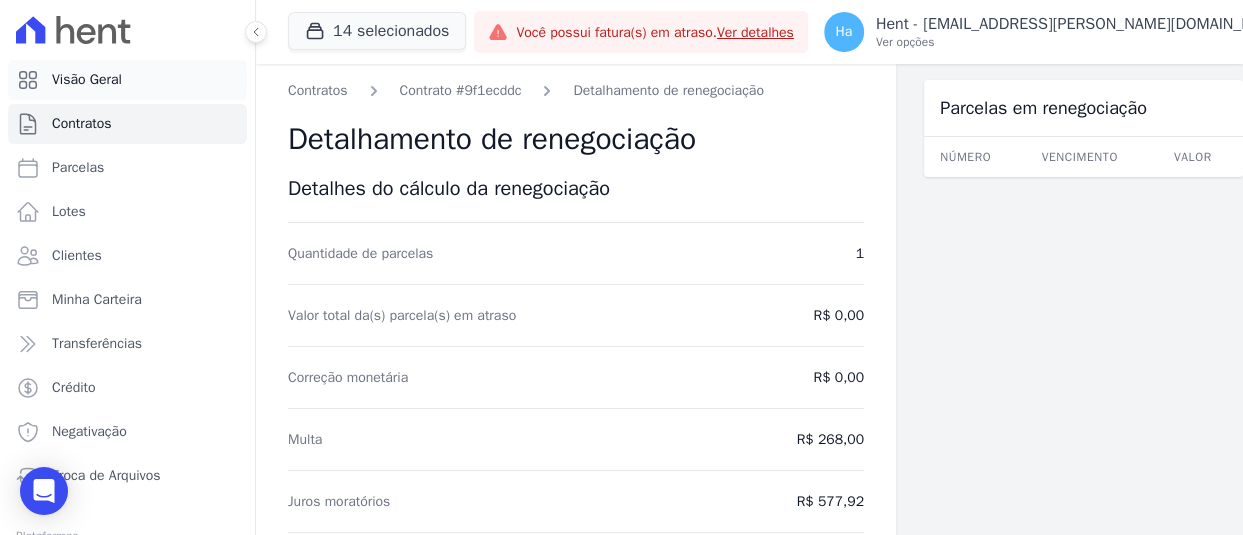 click on "Visão Geral" at bounding box center (127, 80) 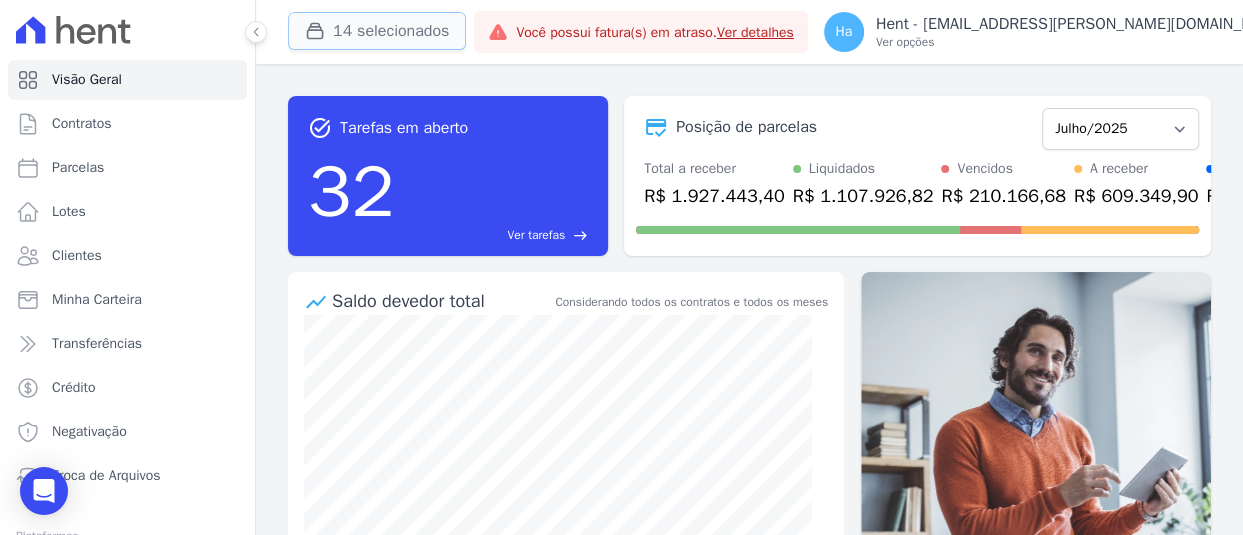 click on "14 selecionados" at bounding box center [377, 31] 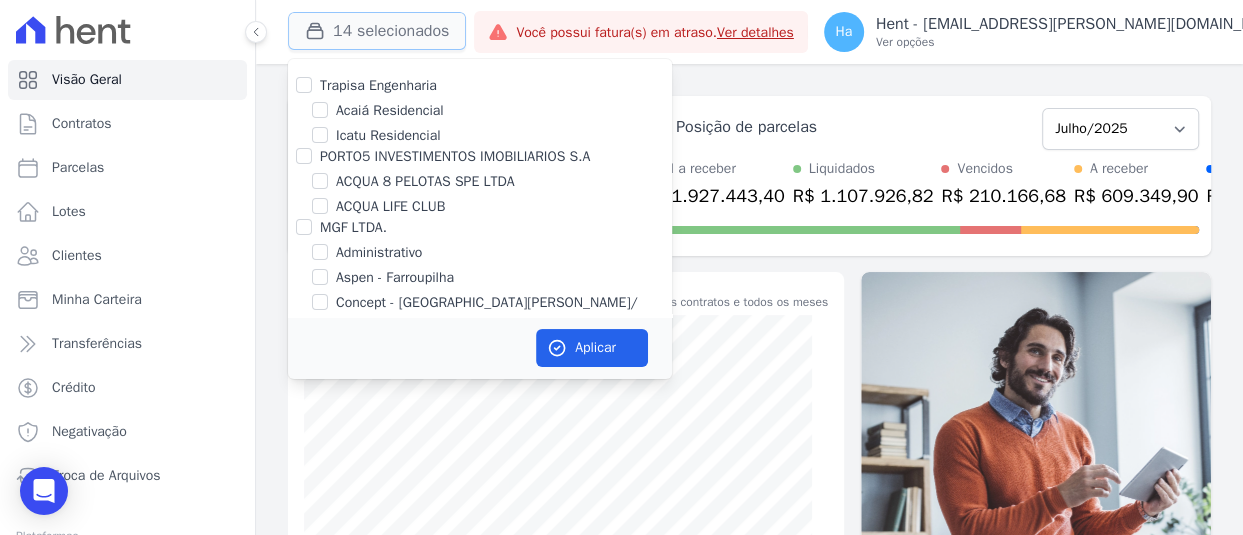 type 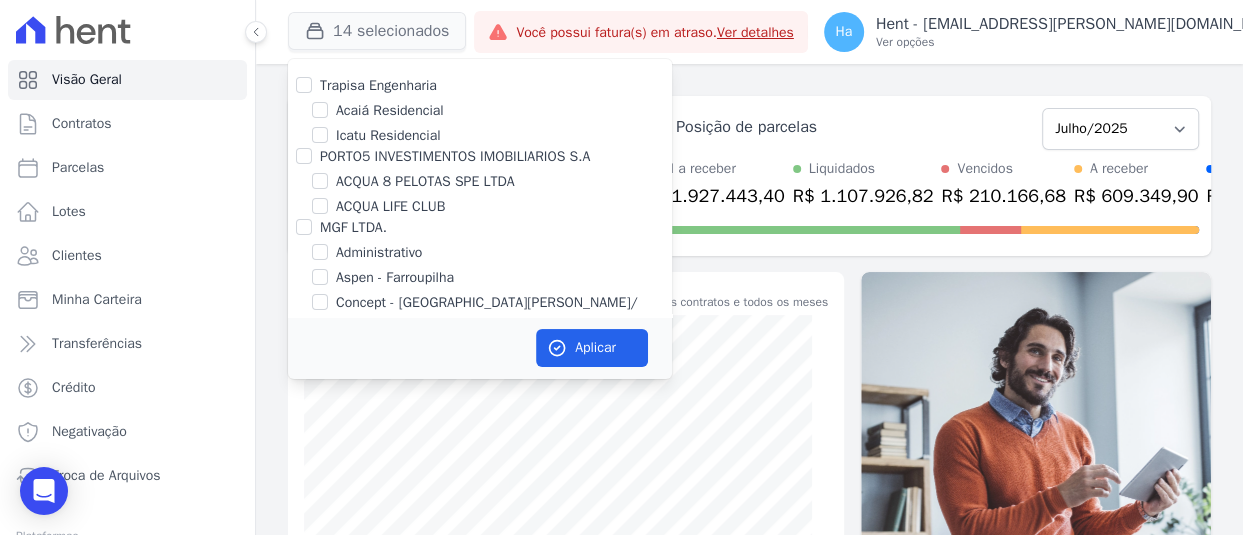 scroll, scrollTop: 3328, scrollLeft: 0, axis: vertical 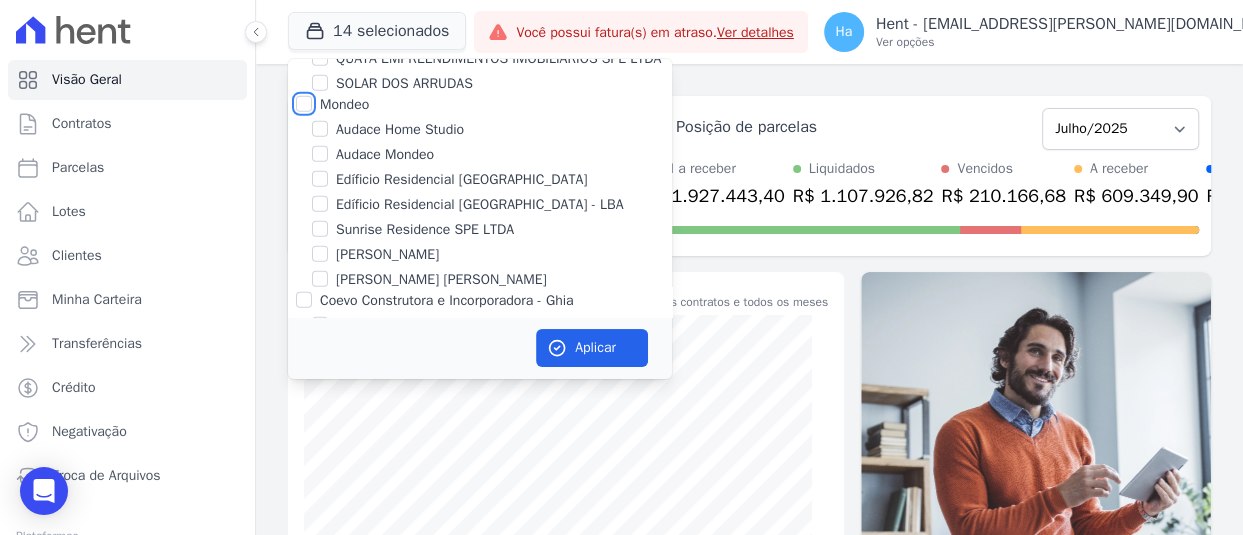 click on "Mondeo" at bounding box center (304, 104) 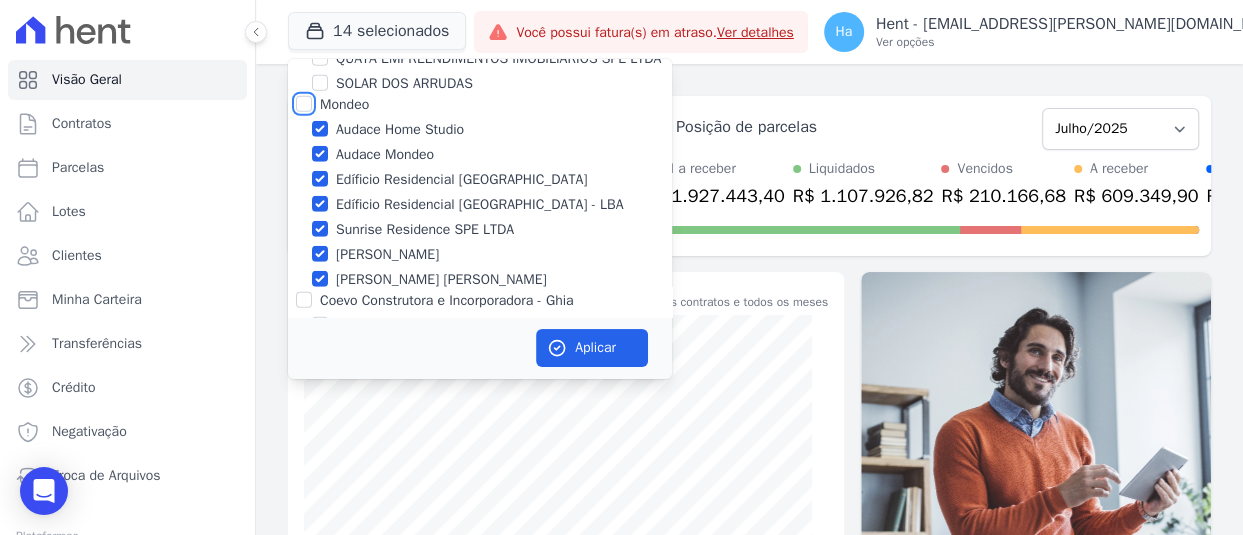 checkbox on "true" 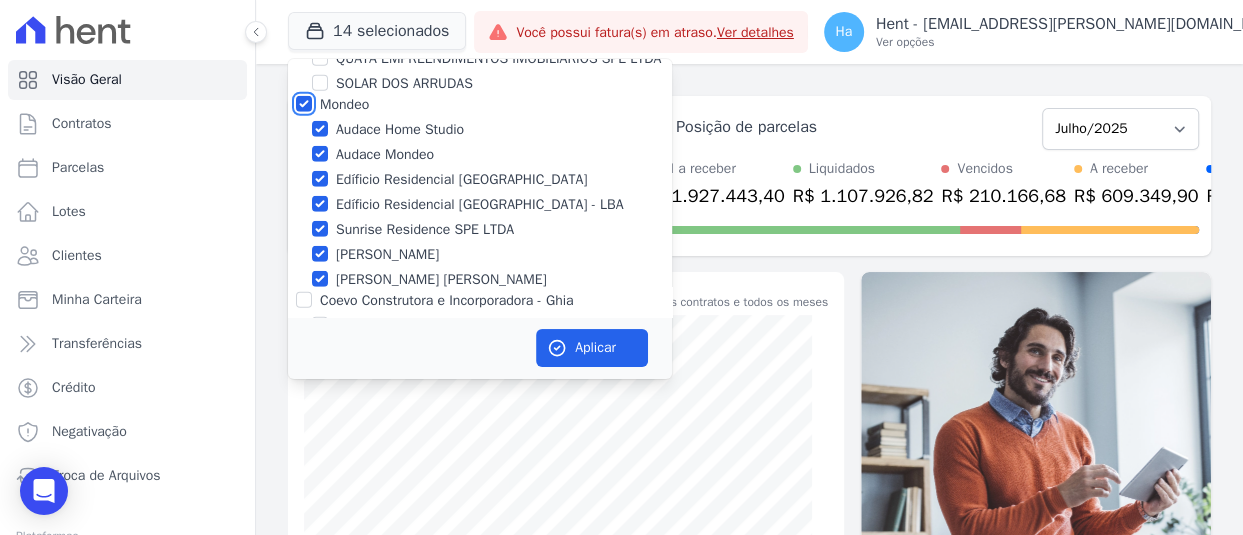 checkbox on "true" 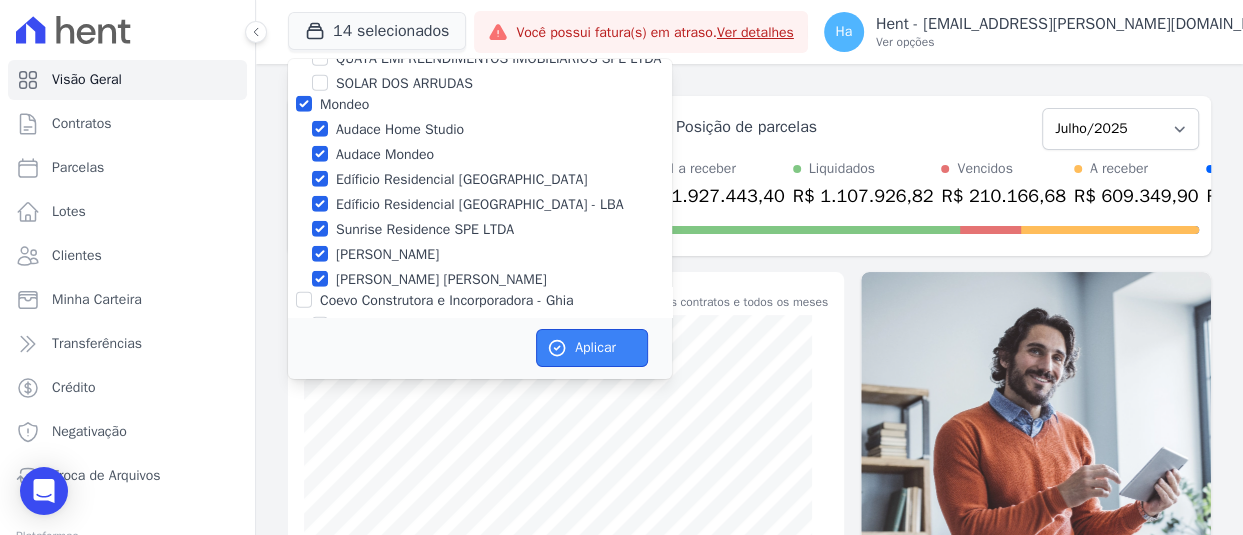 click on "Aplicar" at bounding box center [592, 348] 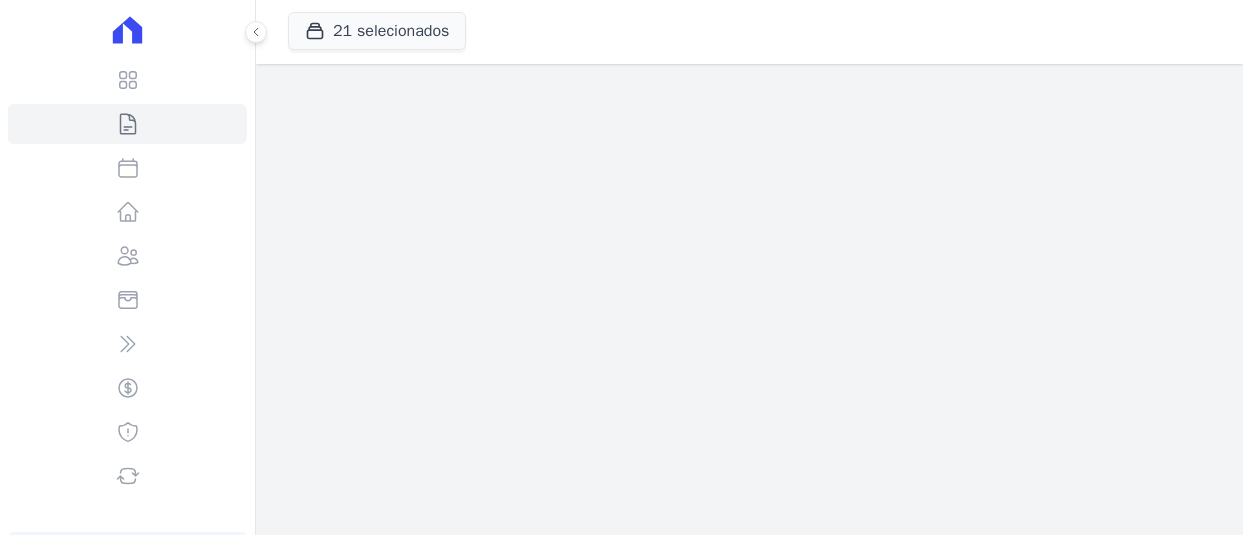 scroll, scrollTop: 0, scrollLeft: 0, axis: both 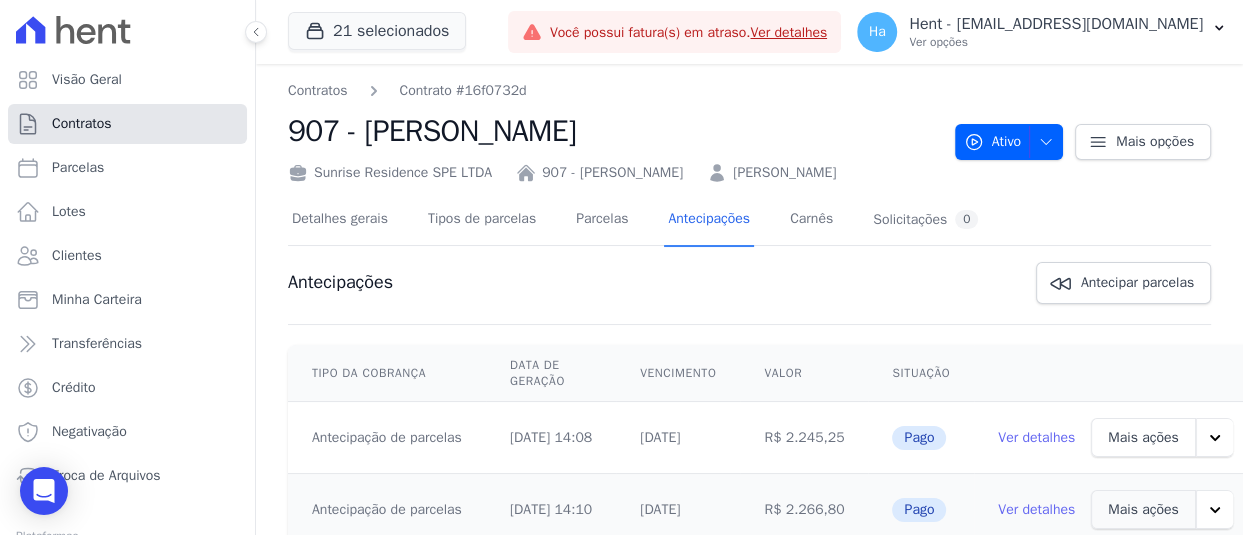 click on "Contratos" at bounding box center (82, 124) 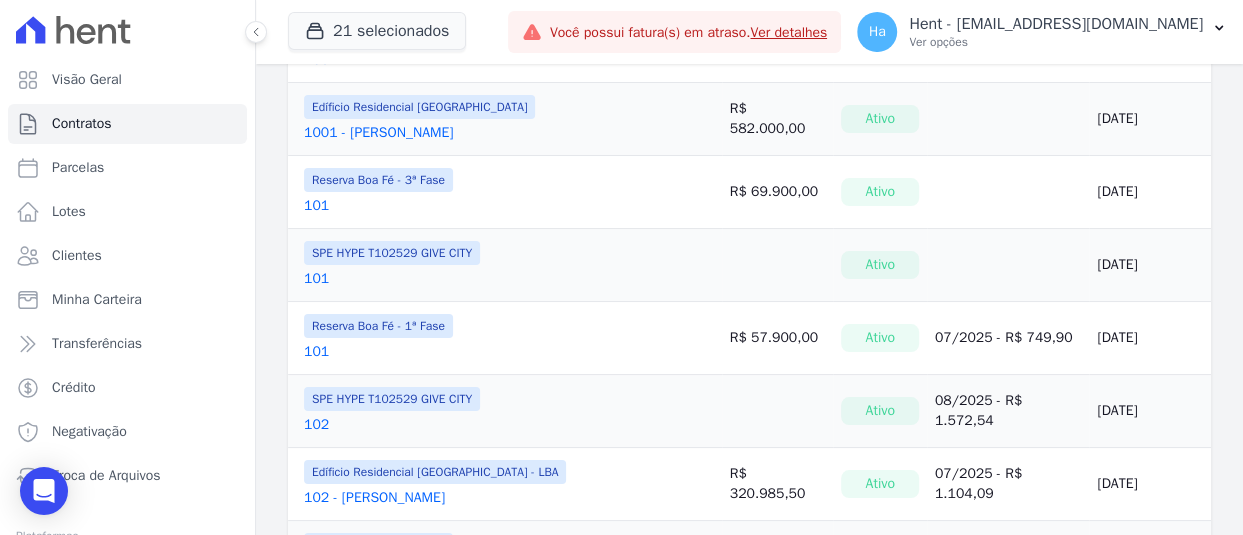 scroll, scrollTop: 700, scrollLeft: 0, axis: vertical 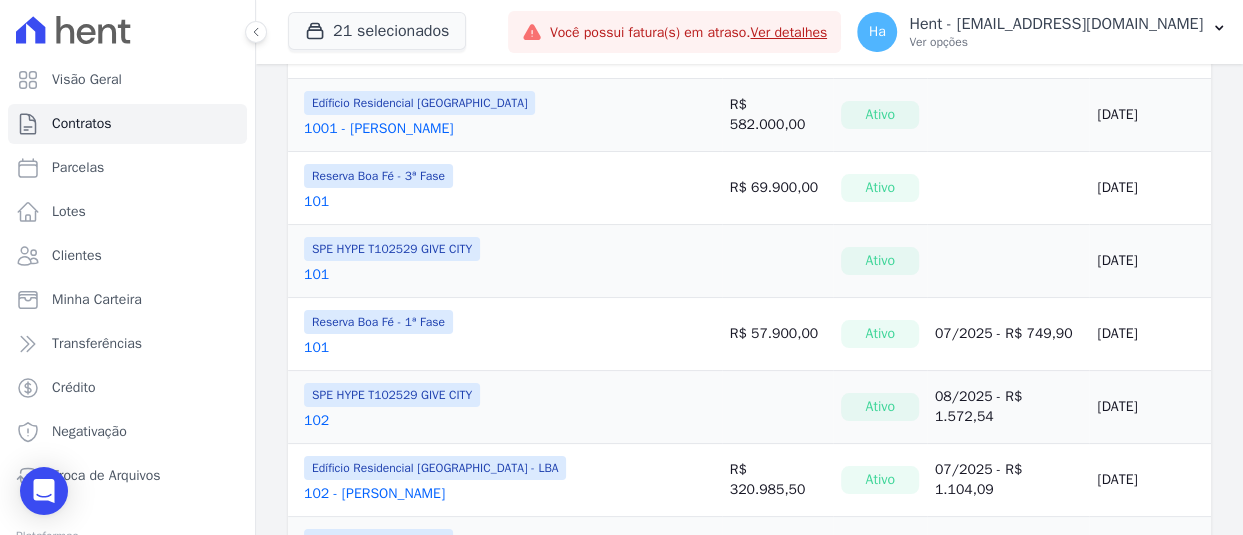 click on "1001 - MAURÍCIO ORLANDINI BRUNETTA GIACOMELLI" at bounding box center [378, 129] 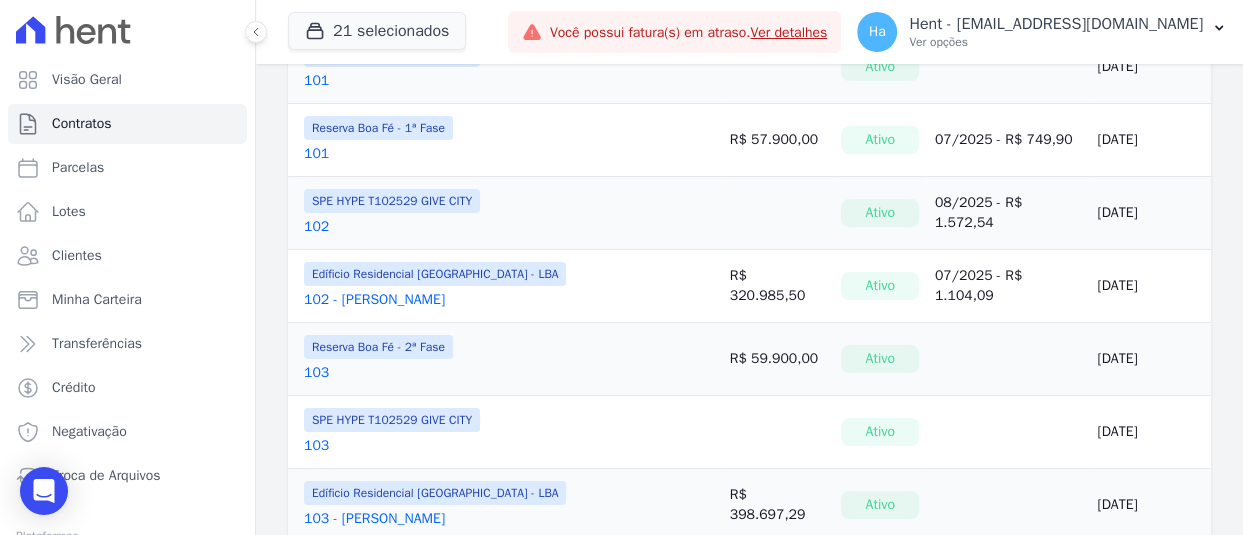 scroll, scrollTop: 1200, scrollLeft: 0, axis: vertical 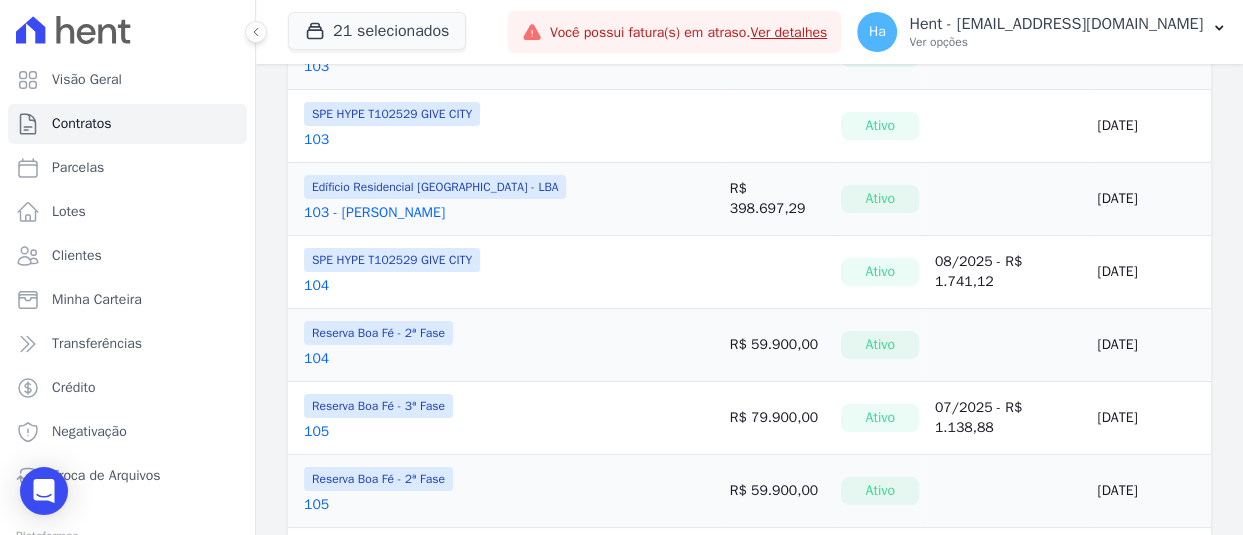 click on "103 - [PERSON_NAME]" at bounding box center [374, 213] 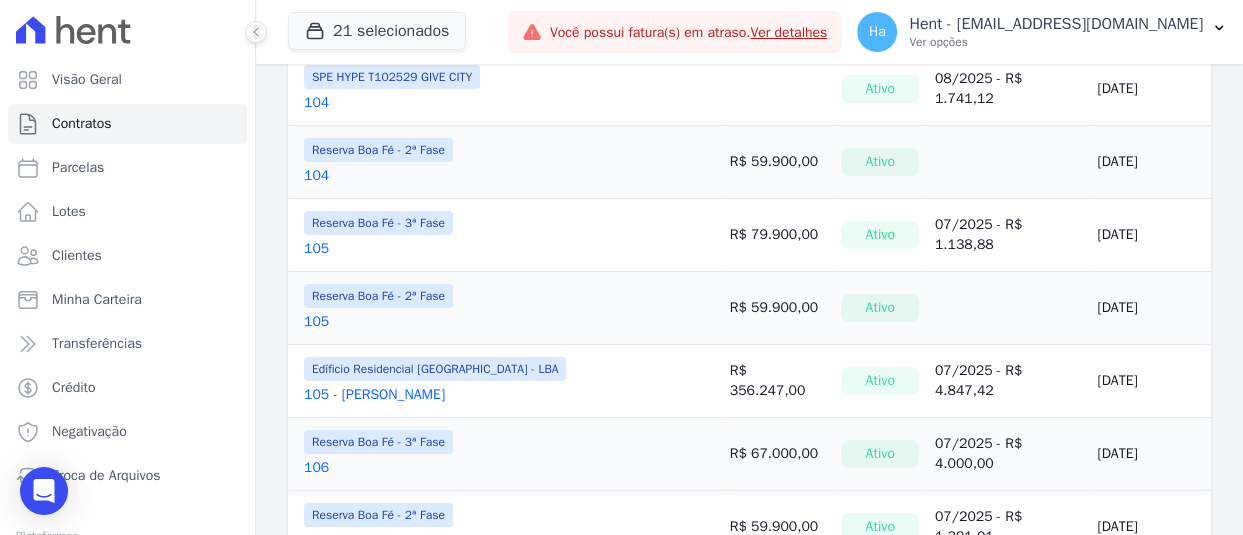 scroll, scrollTop: 1700, scrollLeft: 0, axis: vertical 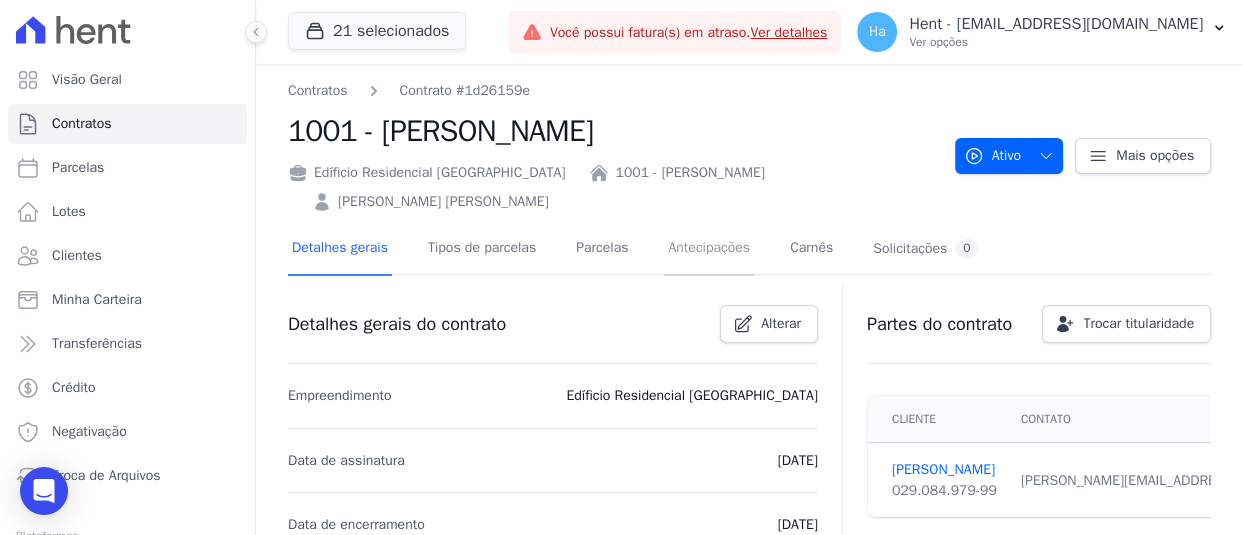 click on "Antecipações" at bounding box center [709, 249] 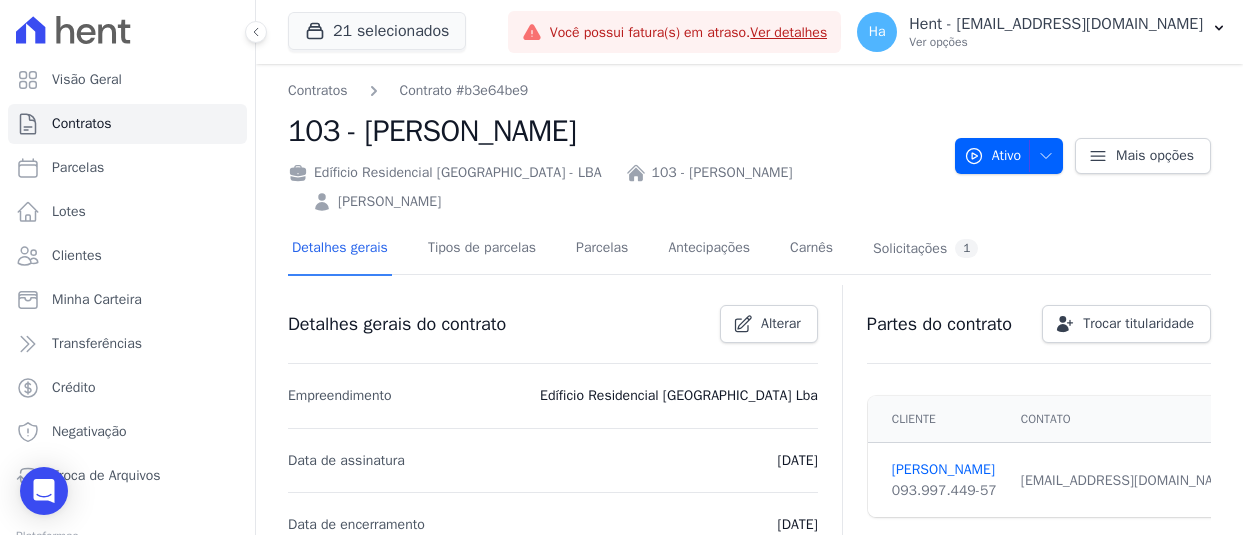 scroll, scrollTop: 0, scrollLeft: 0, axis: both 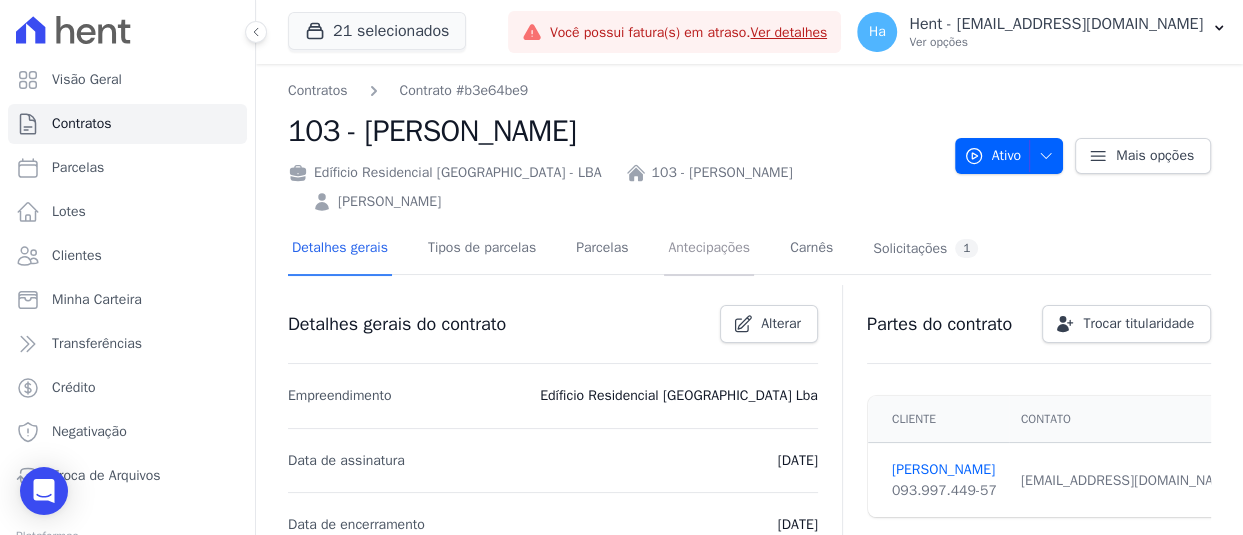 click on "Antecipações" at bounding box center [709, 249] 